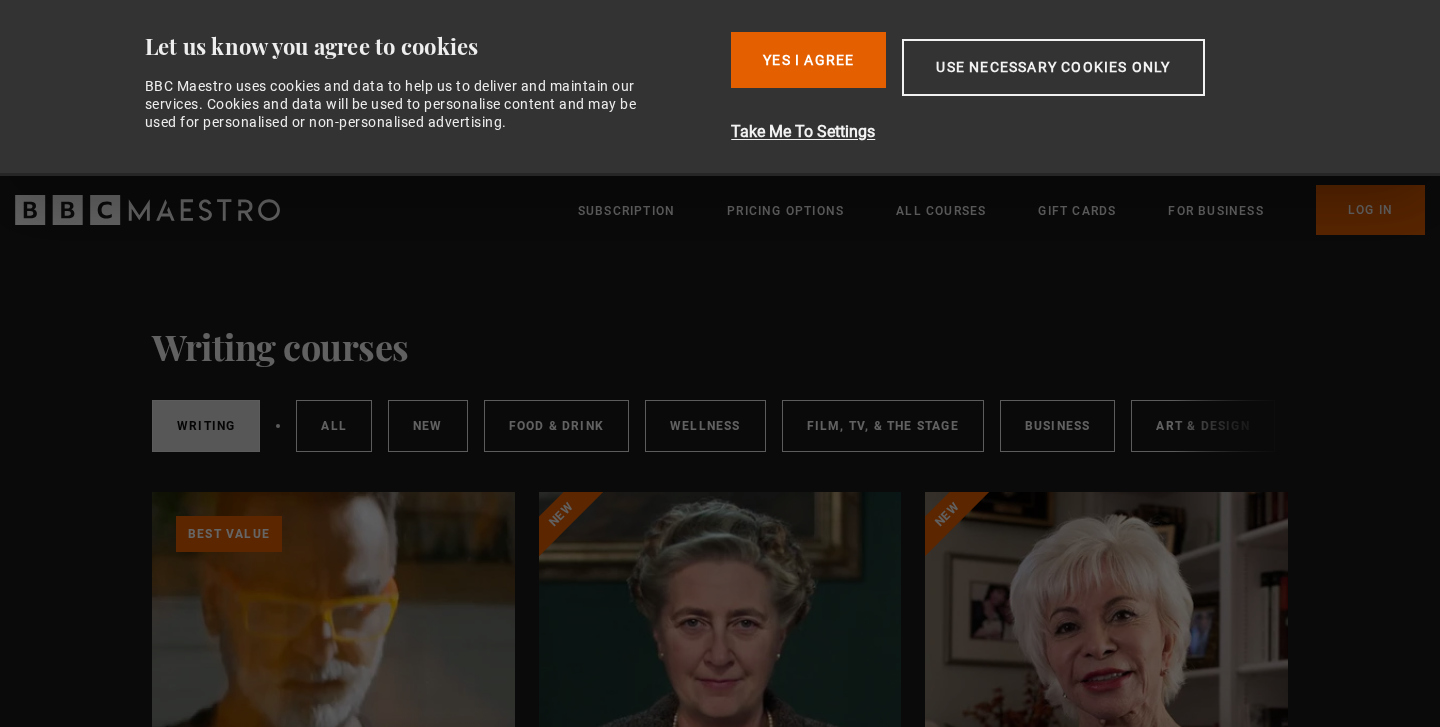 scroll, scrollTop: 0, scrollLeft: 0, axis: both 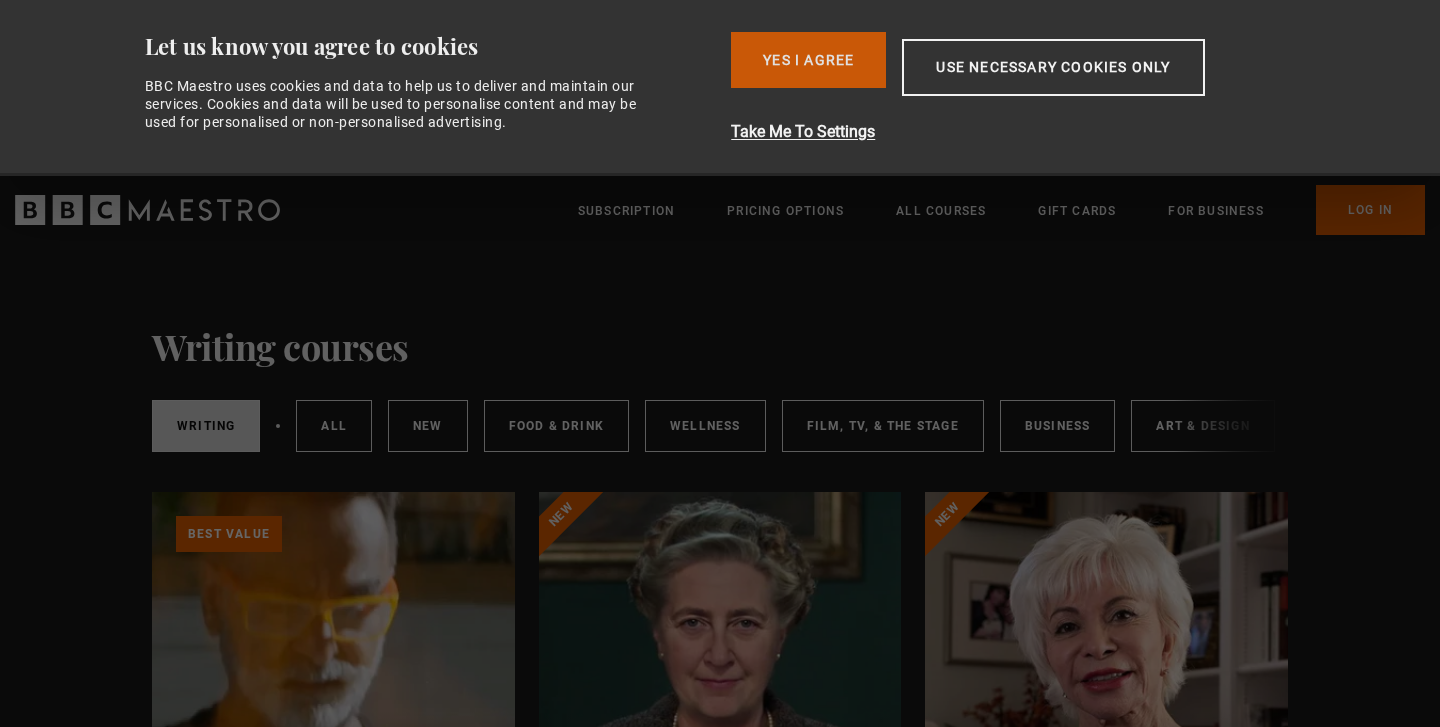 click on "Yes I Agree" at bounding box center (808, 60) 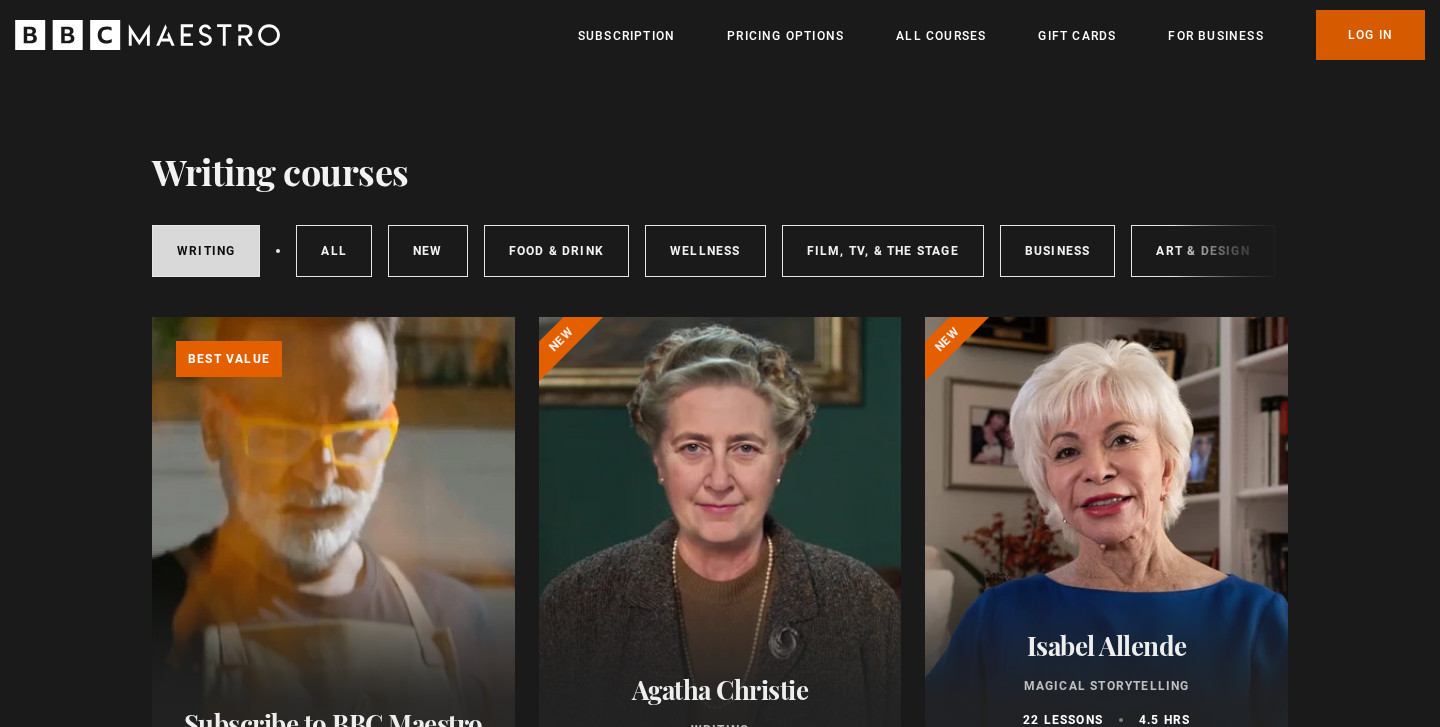 click on "Log In" at bounding box center (1370, 35) 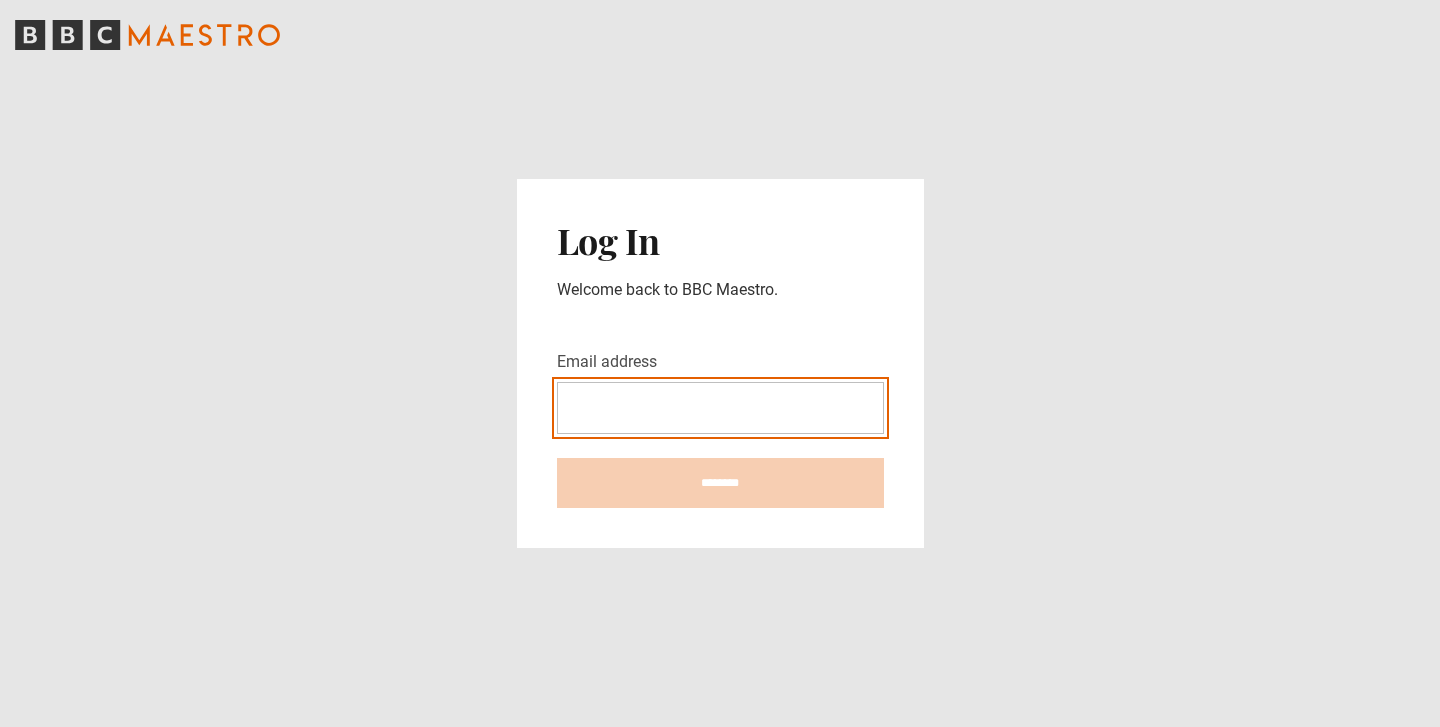 scroll, scrollTop: 0, scrollLeft: 0, axis: both 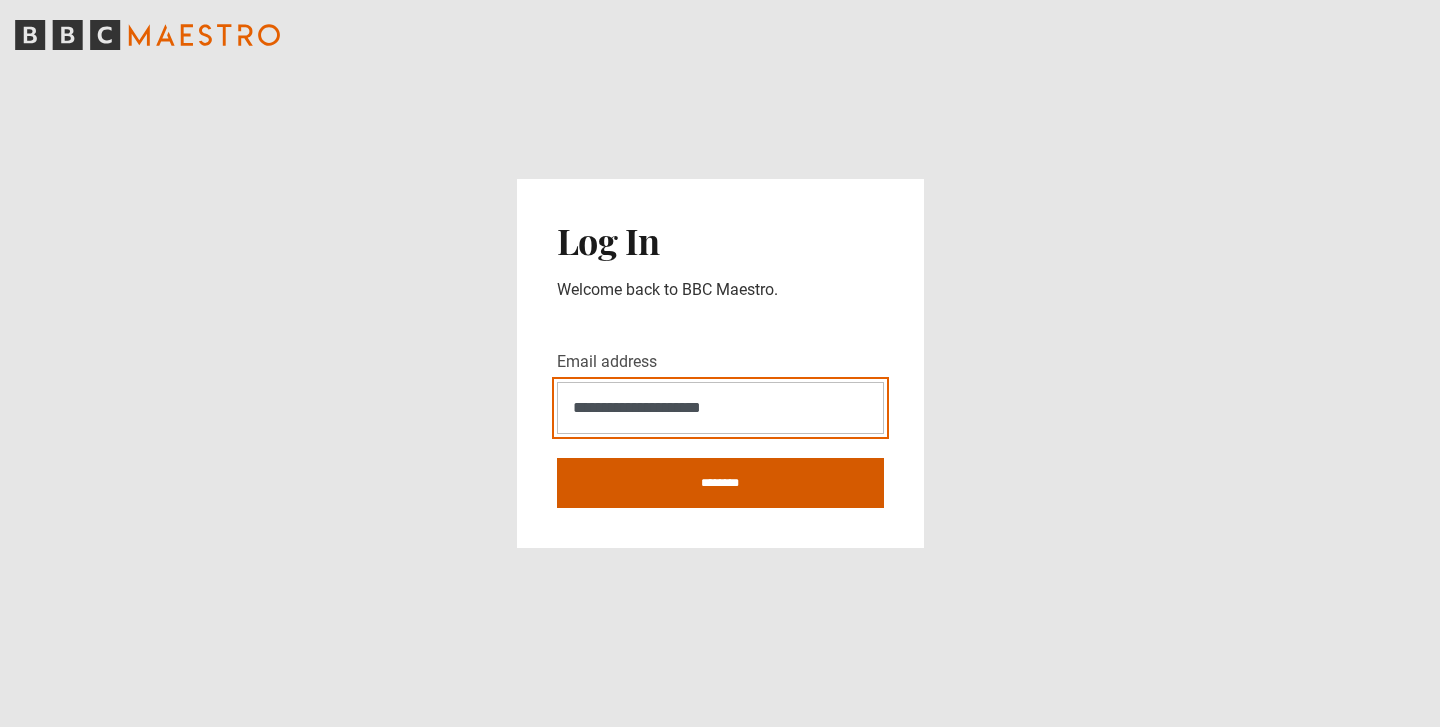 type on "**********" 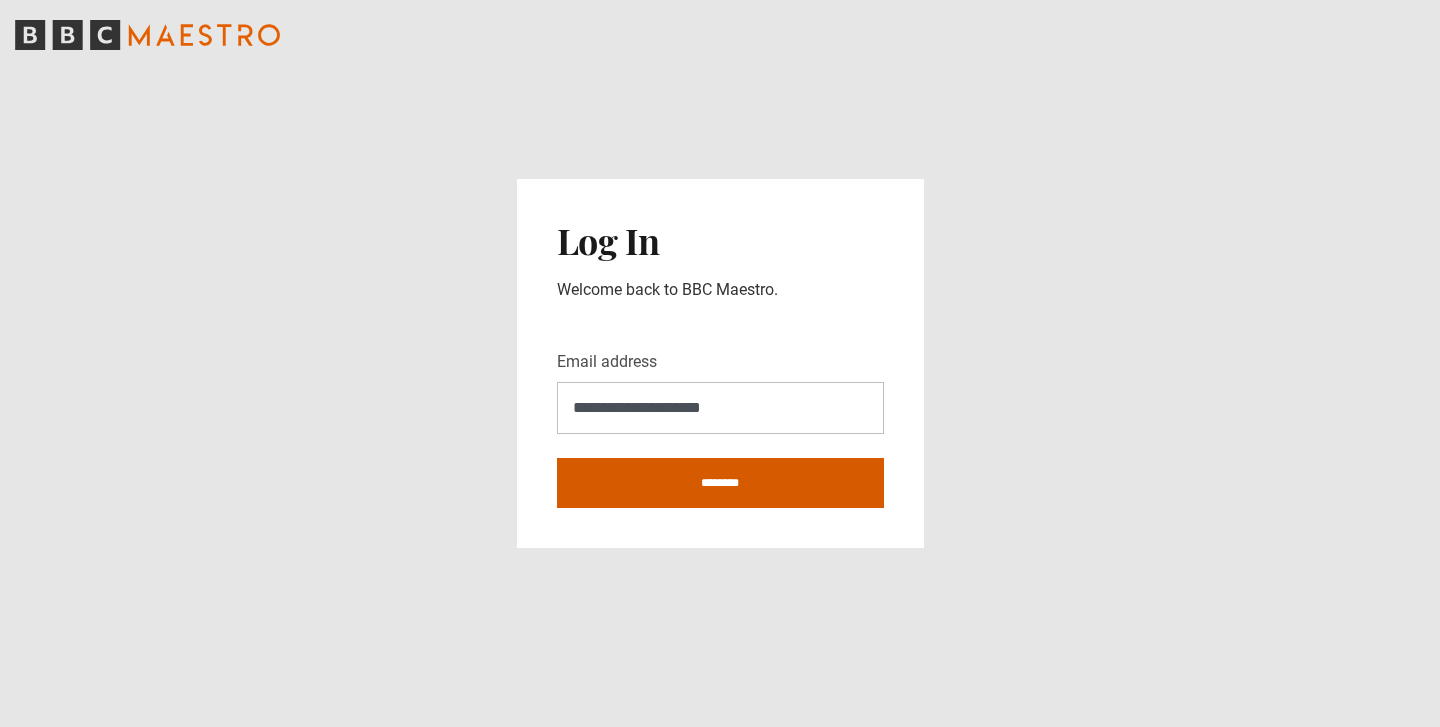 click on "********" at bounding box center (720, 483) 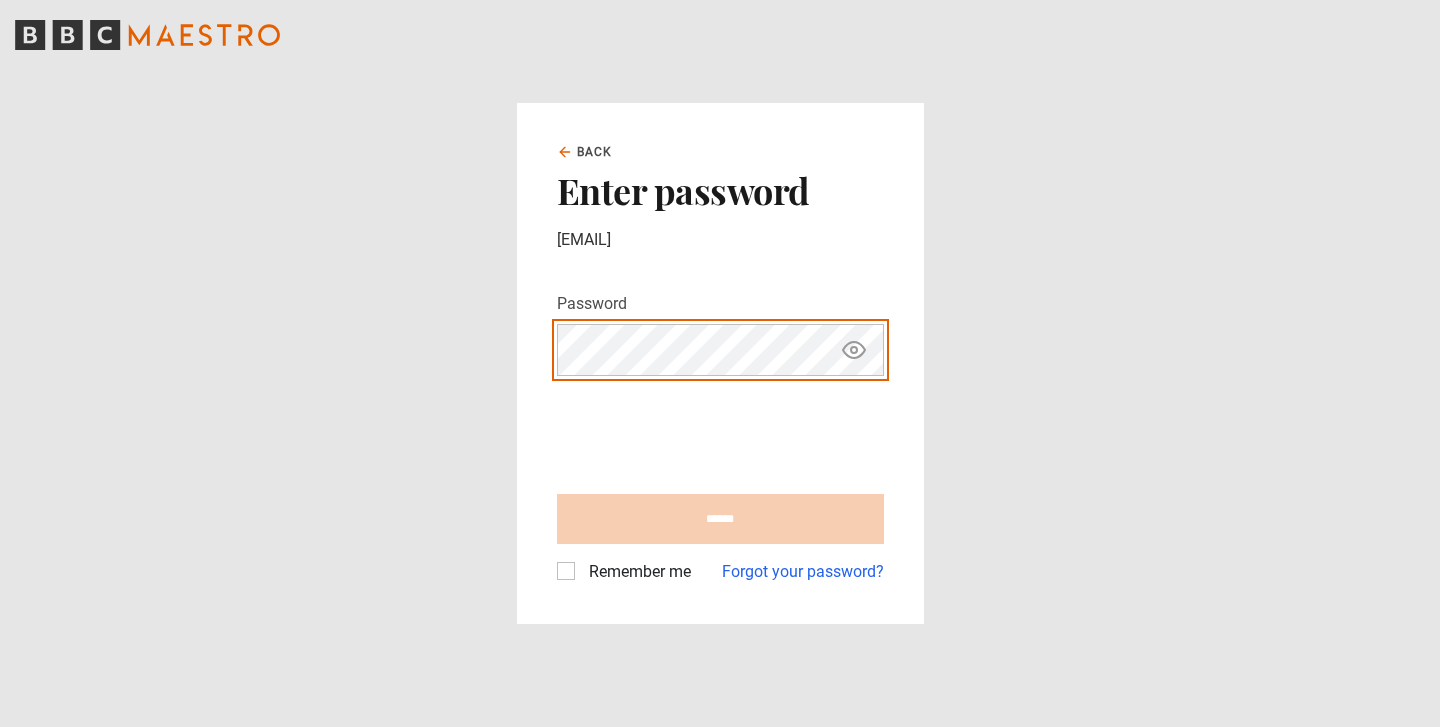 scroll, scrollTop: 0, scrollLeft: 0, axis: both 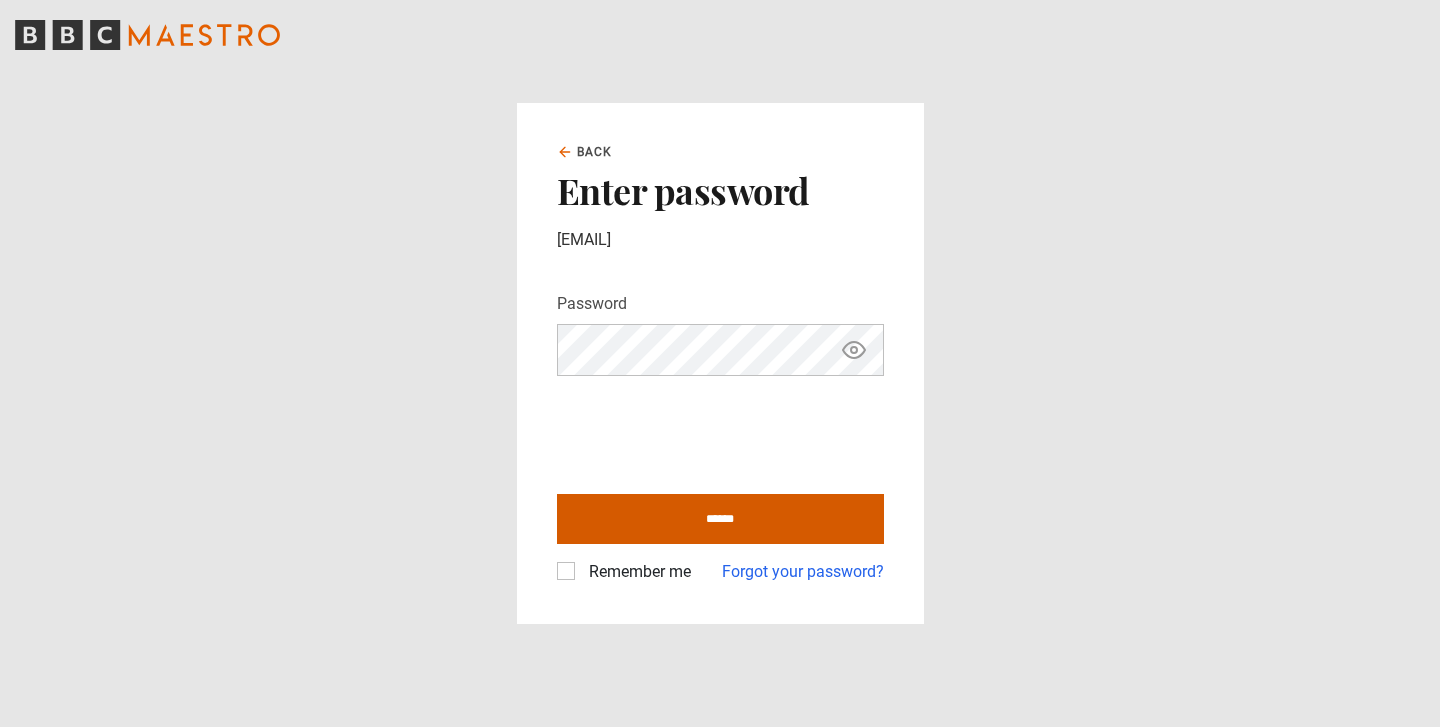 click on "******" at bounding box center [720, 519] 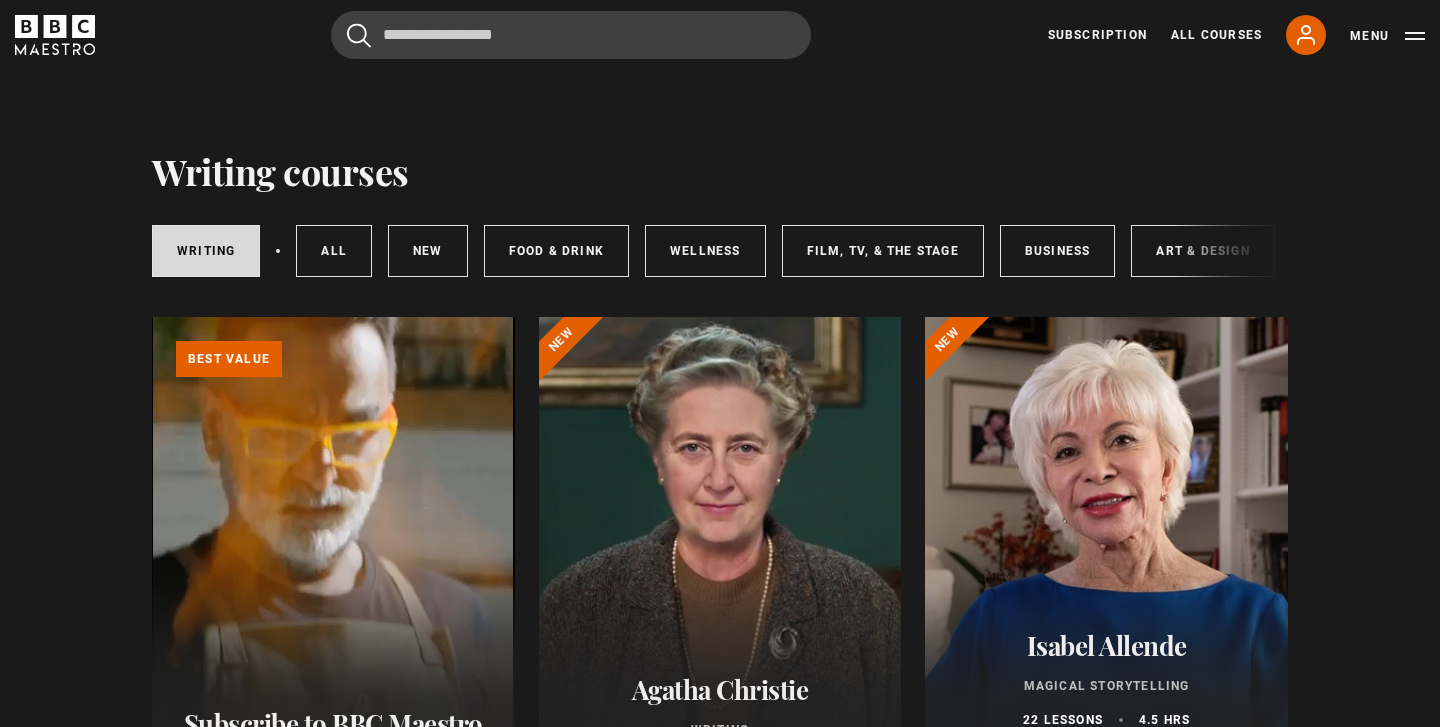 scroll, scrollTop: 0, scrollLeft: 0, axis: both 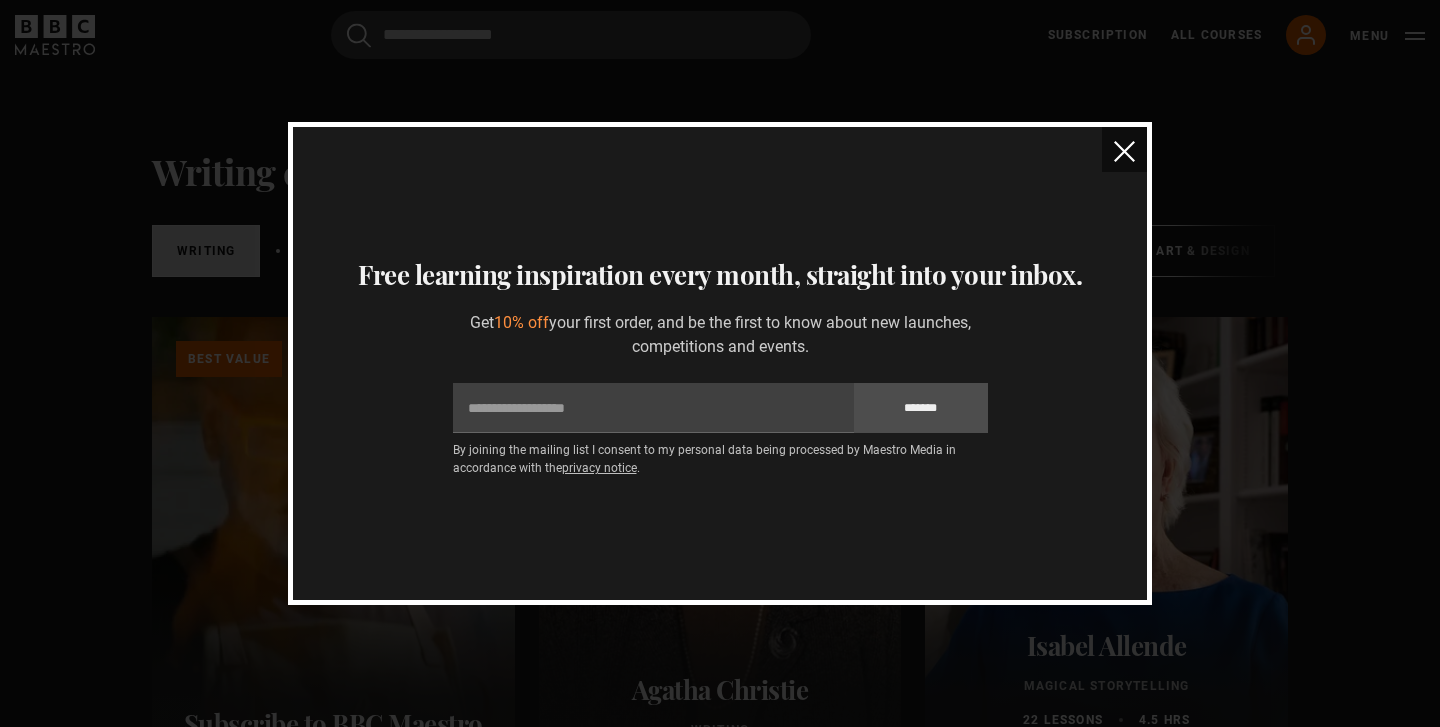 click at bounding box center (1124, 151) 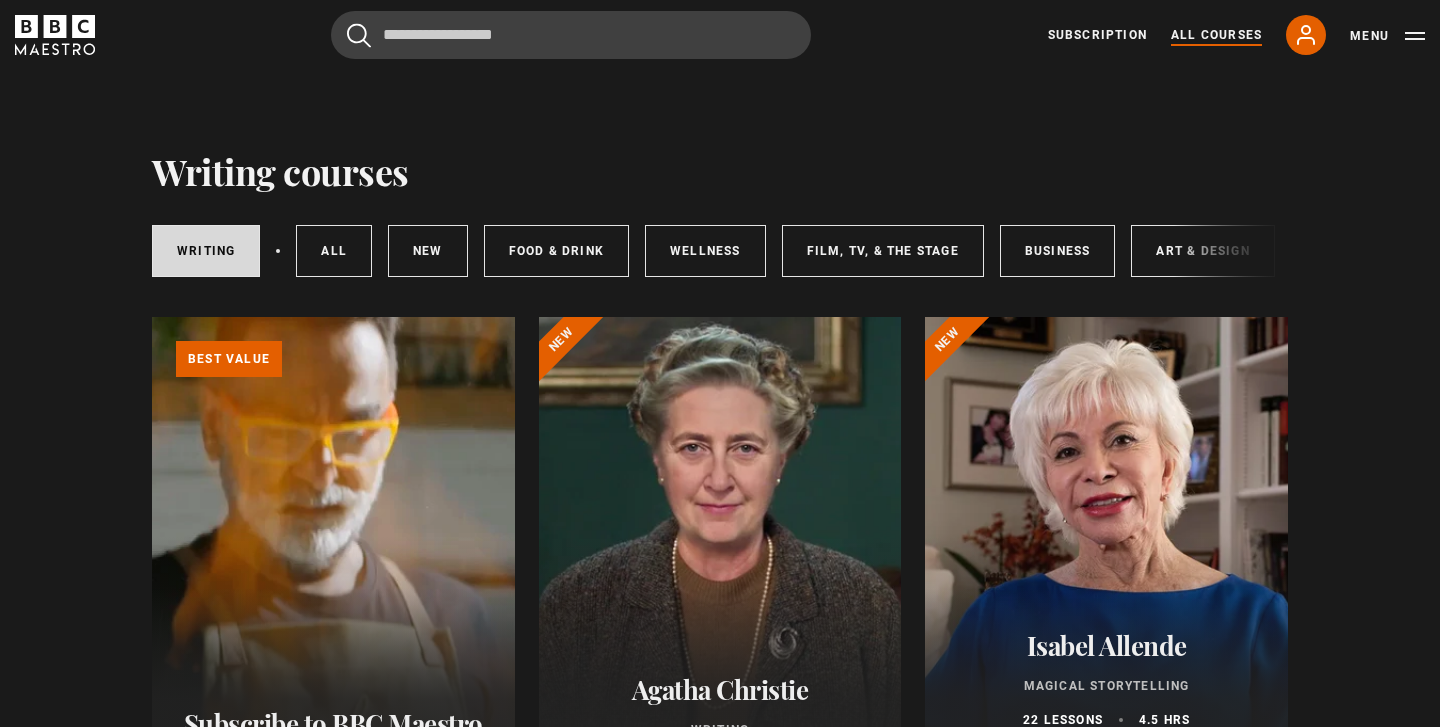 click on "All Courses" at bounding box center [1216, 35] 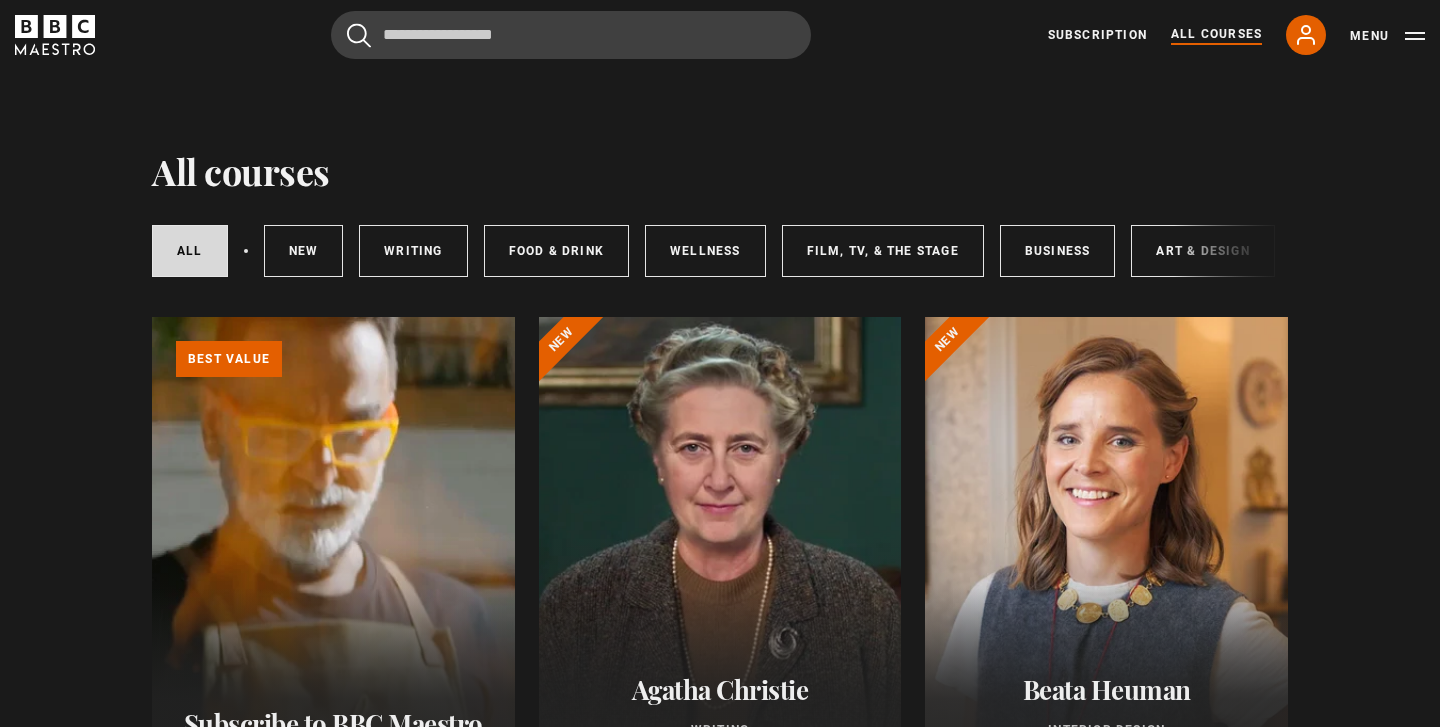 scroll, scrollTop: 0, scrollLeft: 0, axis: both 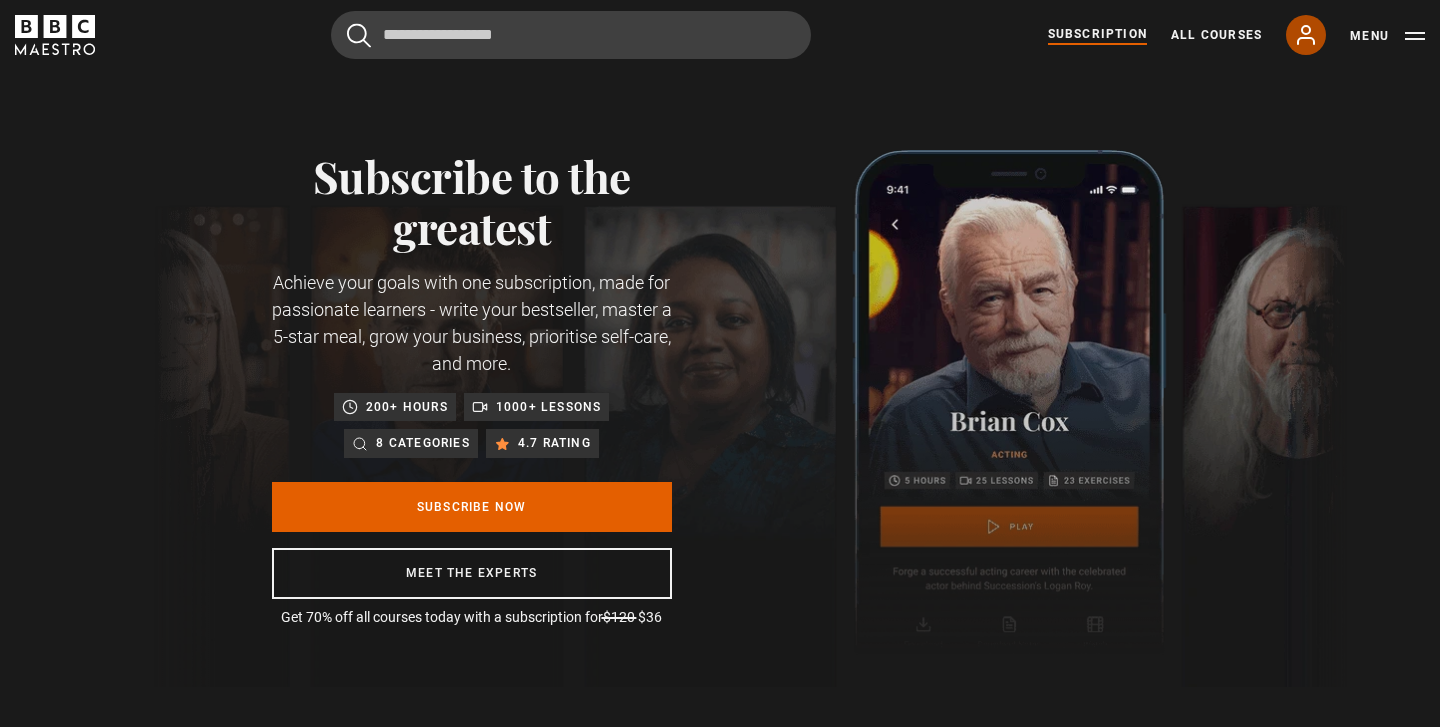 click 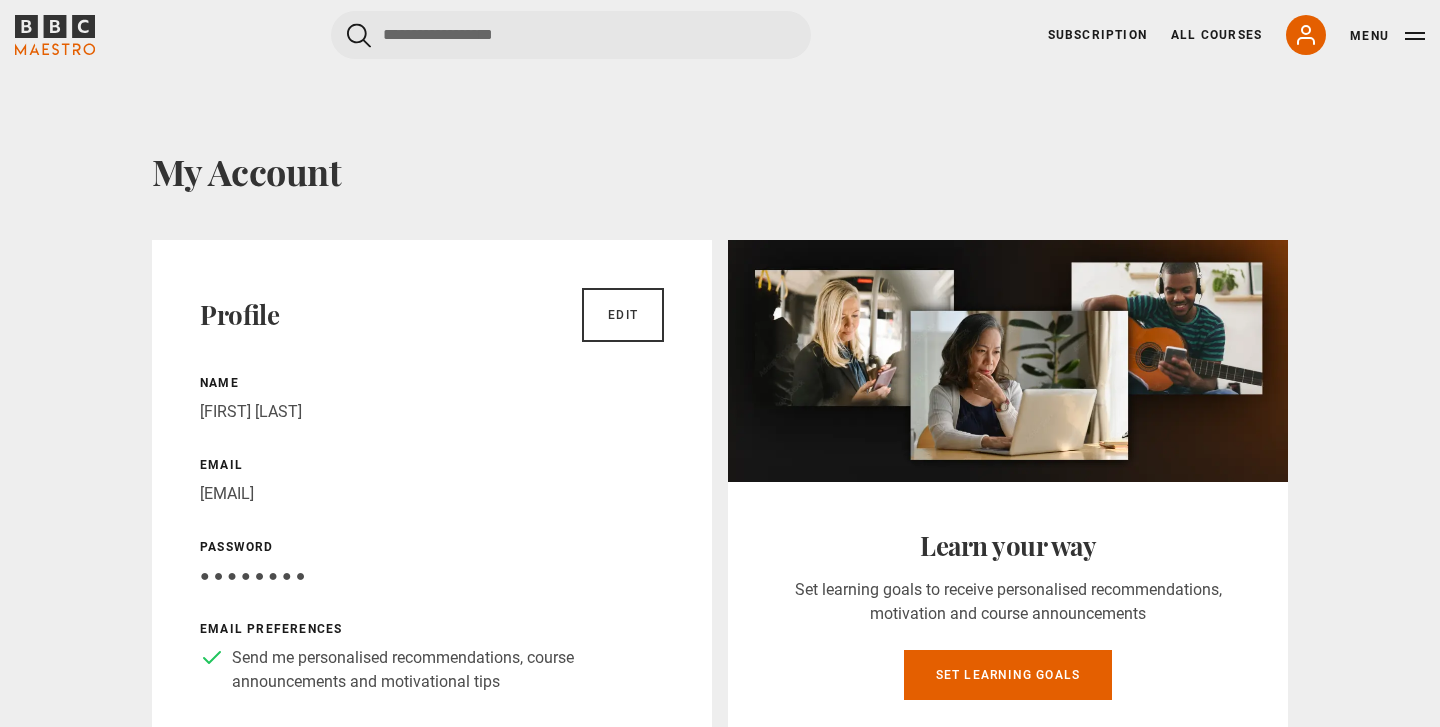 scroll, scrollTop: 0, scrollLeft: 0, axis: both 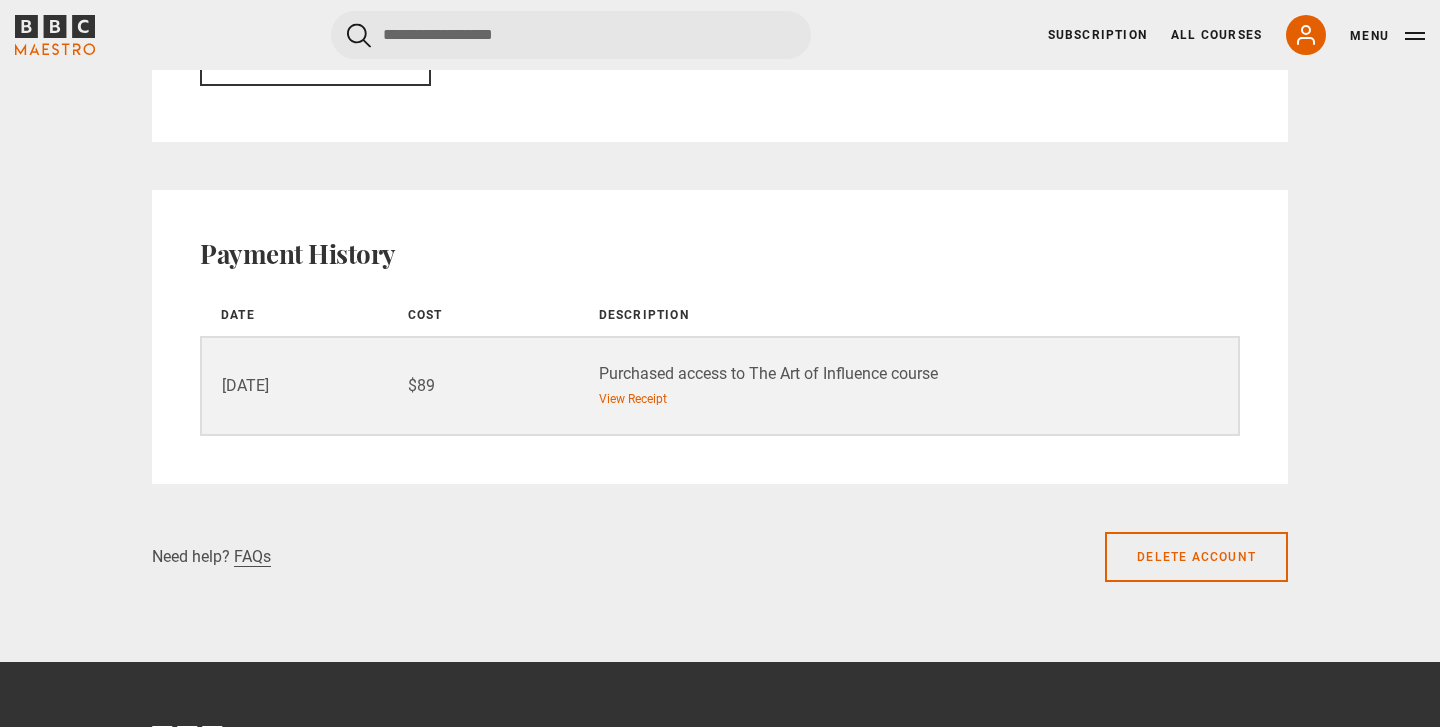 click on "Purchased access to The Art of Influence course" at bounding box center [918, 374] 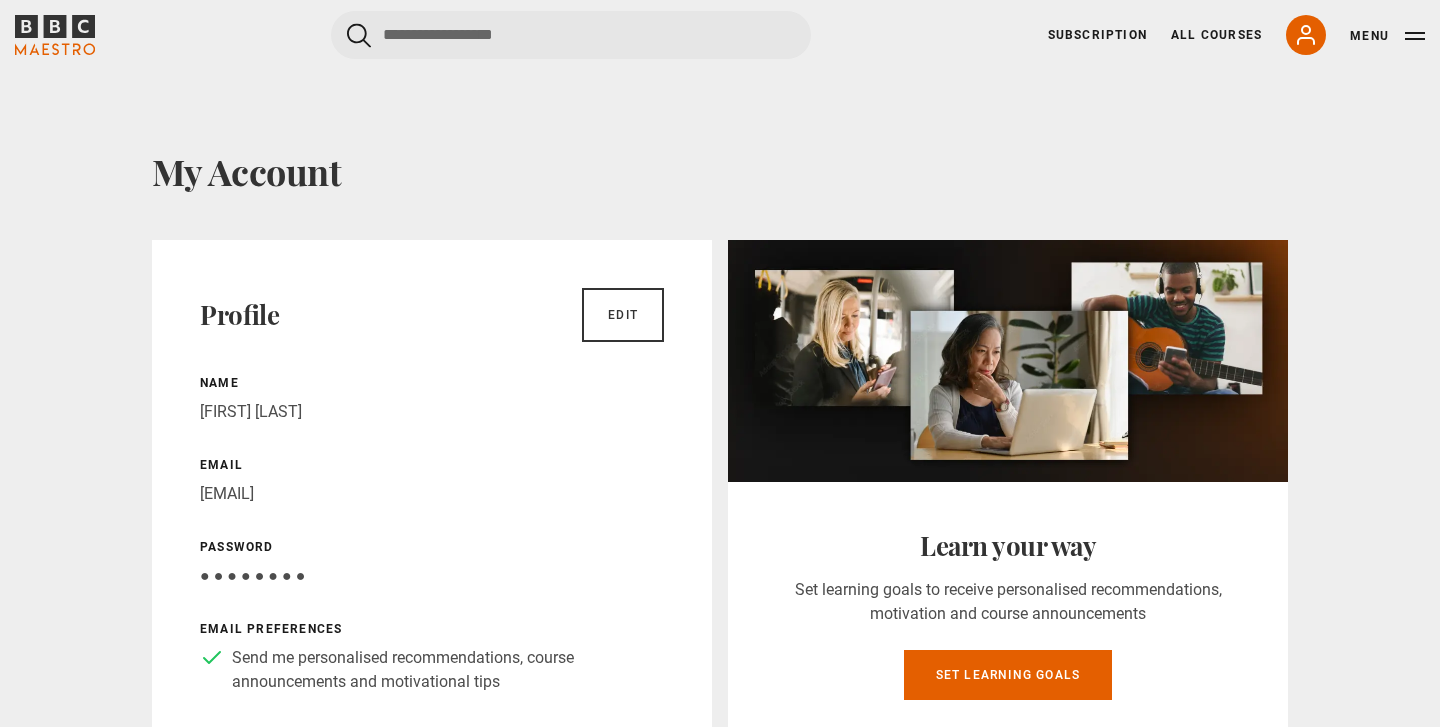 scroll, scrollTop: 0, scrollLeft: 0, axis: both 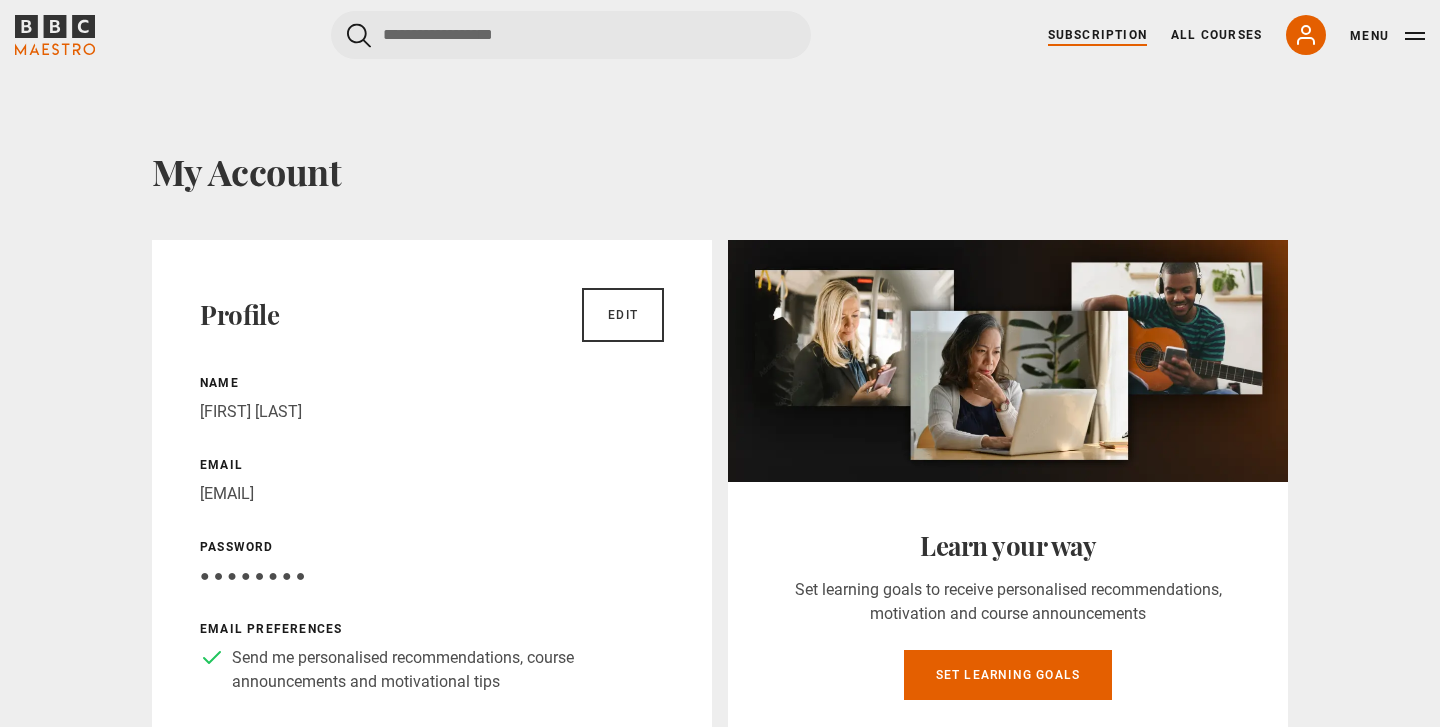 click on "Subscription" at bounding box center [1097, 35] 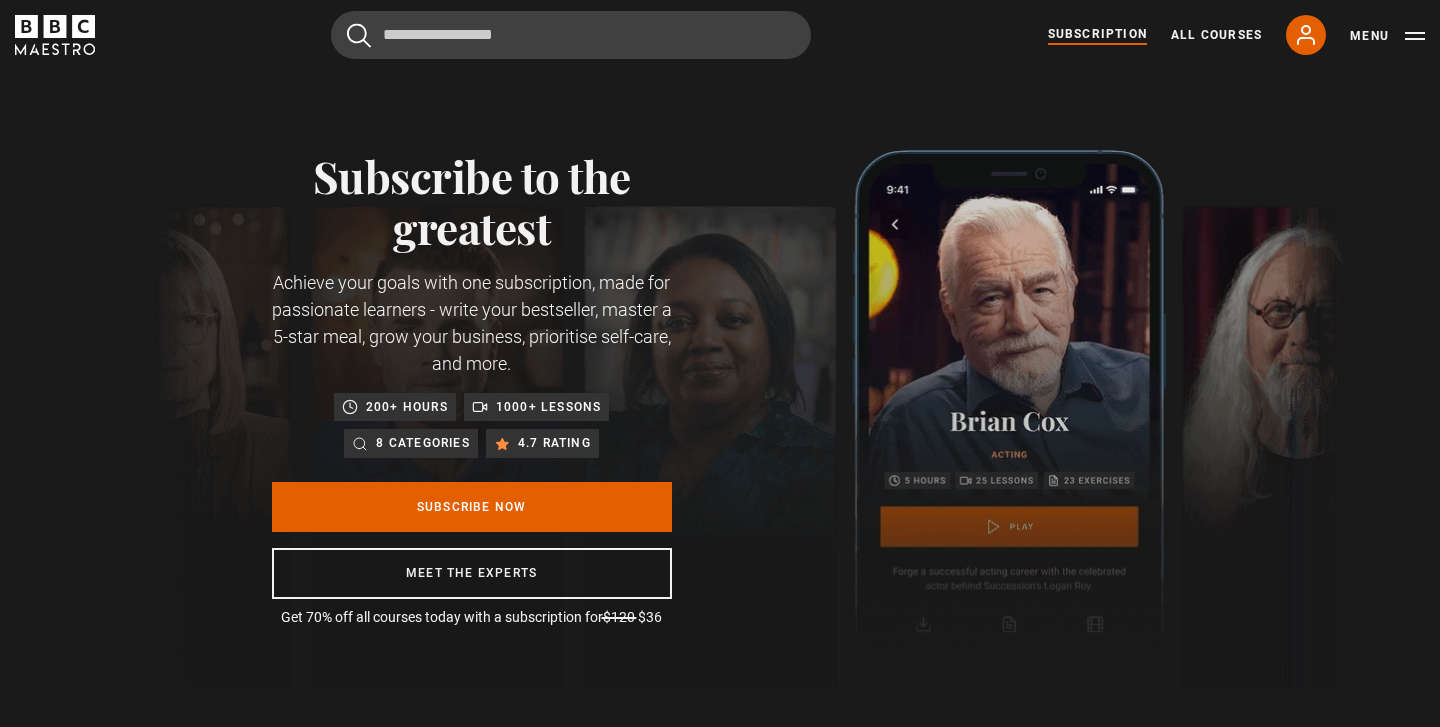 scroll, scrollTop: 0, scrollLeft: 0, axis: both 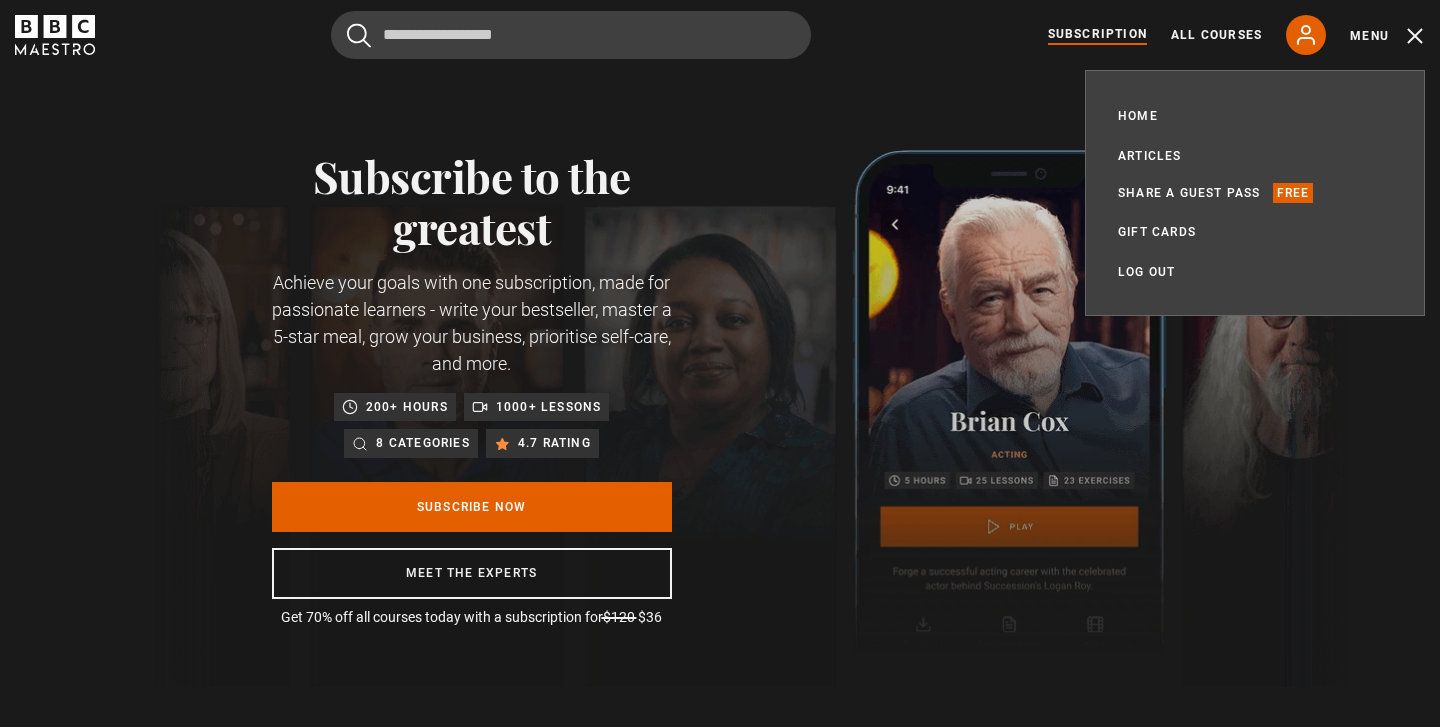 click on "Subscribe to the greatest
Achieve your goals with one subscription, made for passionate learners - write your bestseller, master a 5-star meal, grow your business, prioritise self-care, and more.
200+ hours
1000+ lessons
8 categories
4.7 rating
Subscribe Now
Meet the experts
Get 70% off all courses today with a subscription for  $120   $36" at bounding box center [720, 378] 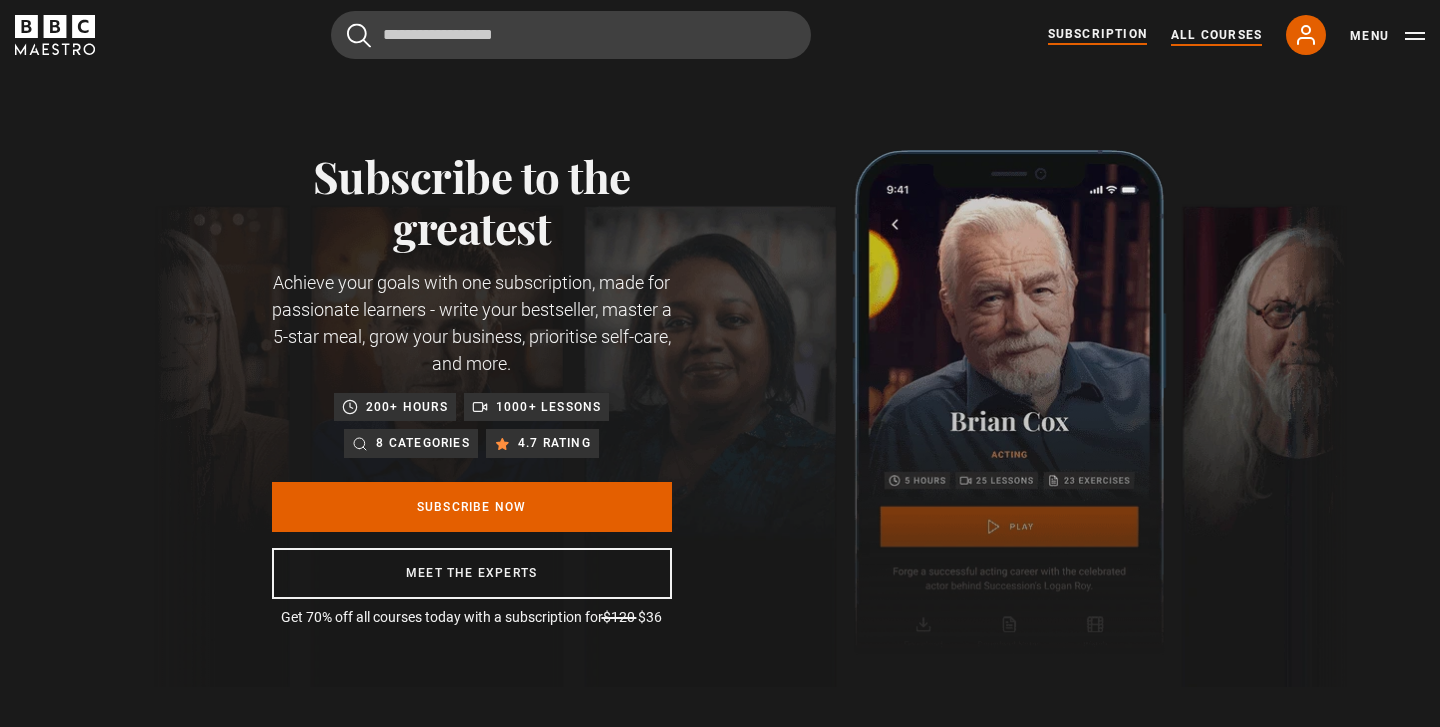 click on "All Courses" at bounding box center [1216, 35] 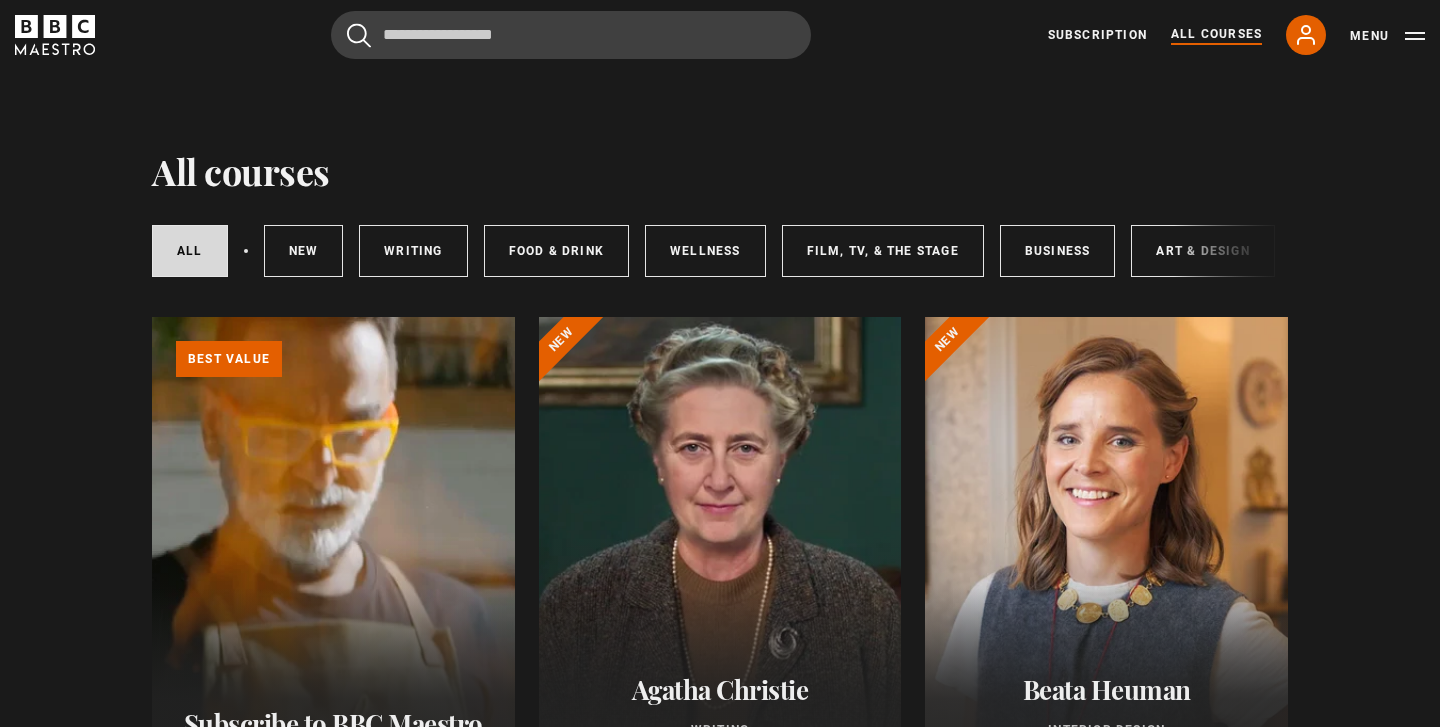 scroll, scrollTop: 0, scrollLeft: 0, axis: both 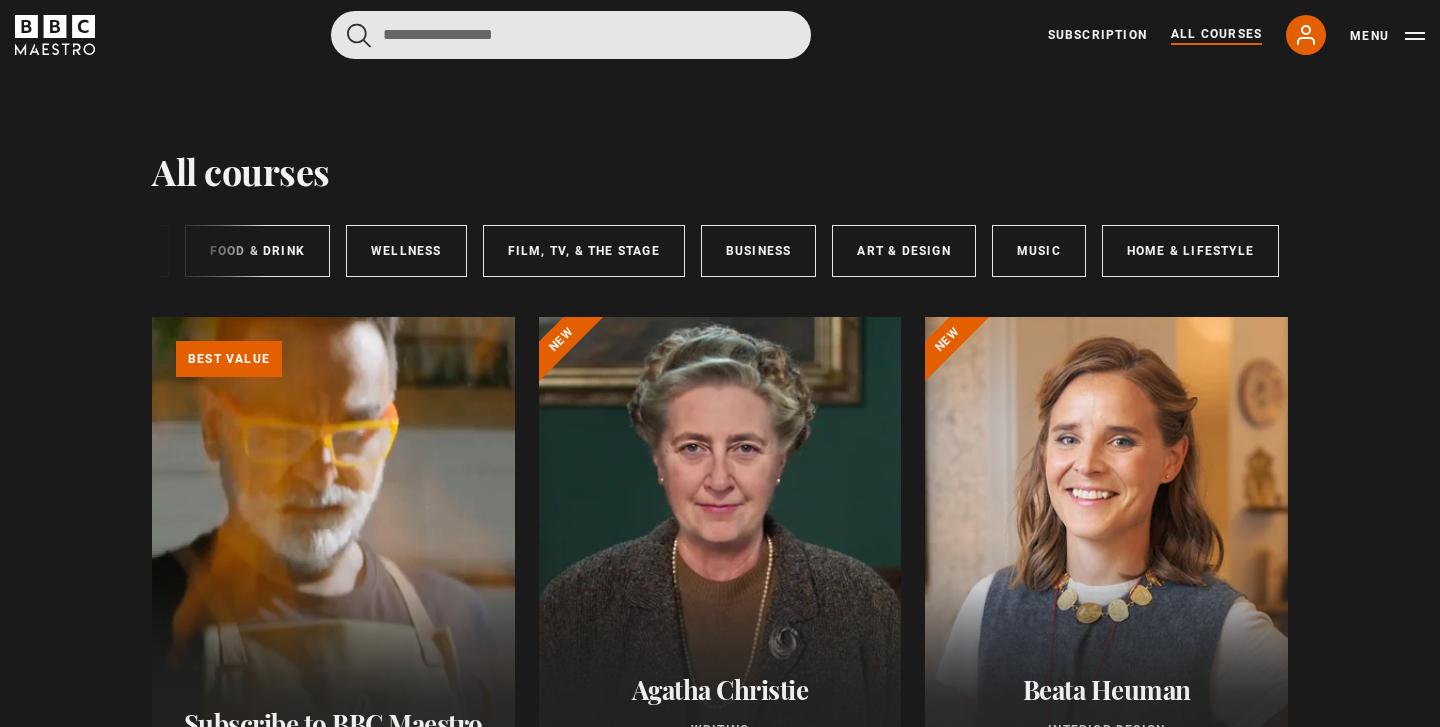 click at bounding box center [571, 35] 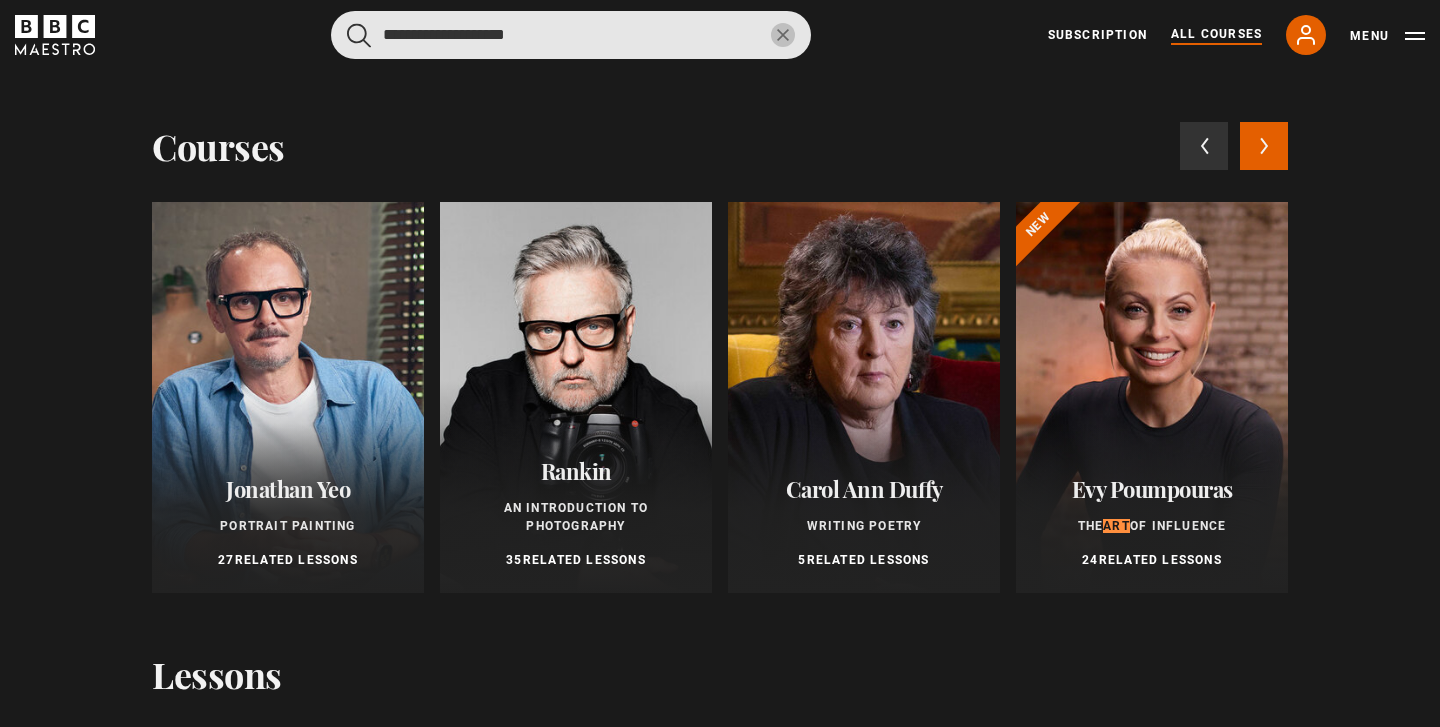 type on "**********" 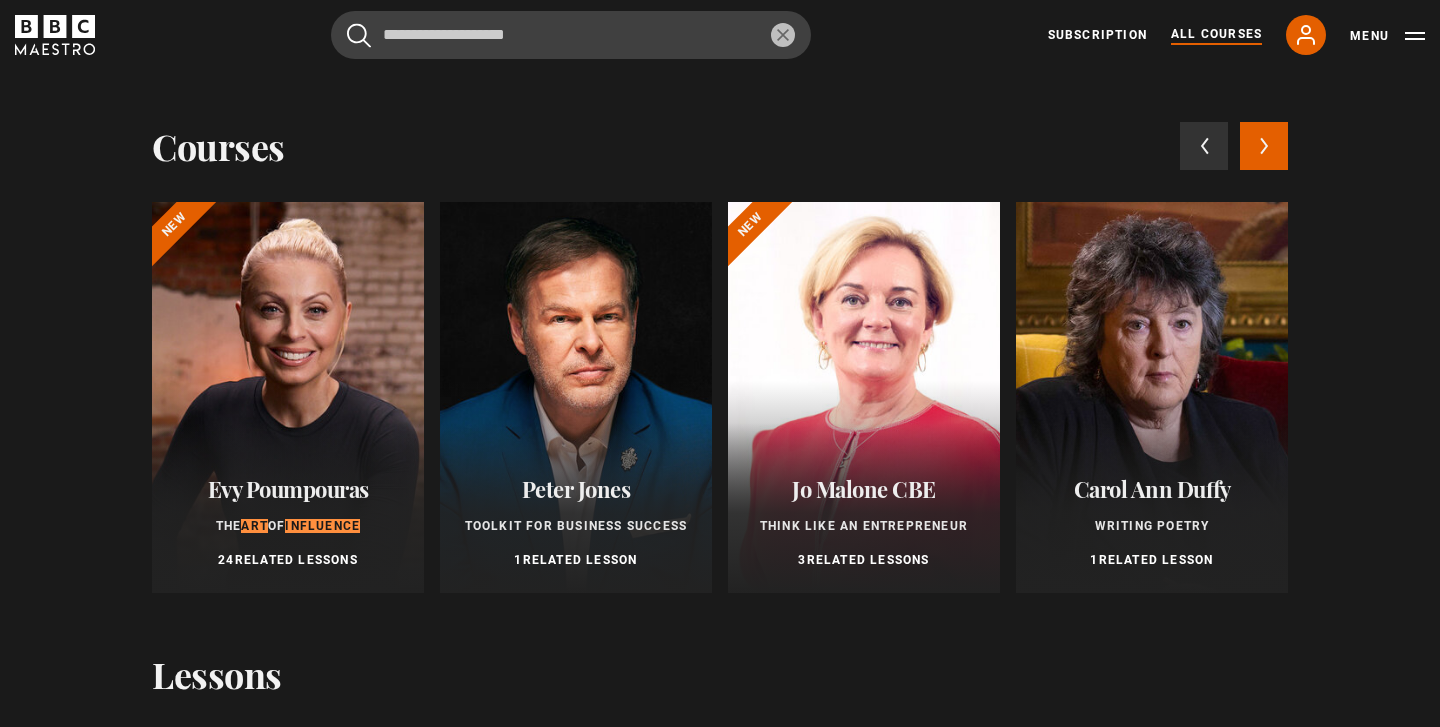 click at bounding box center (288, 397) 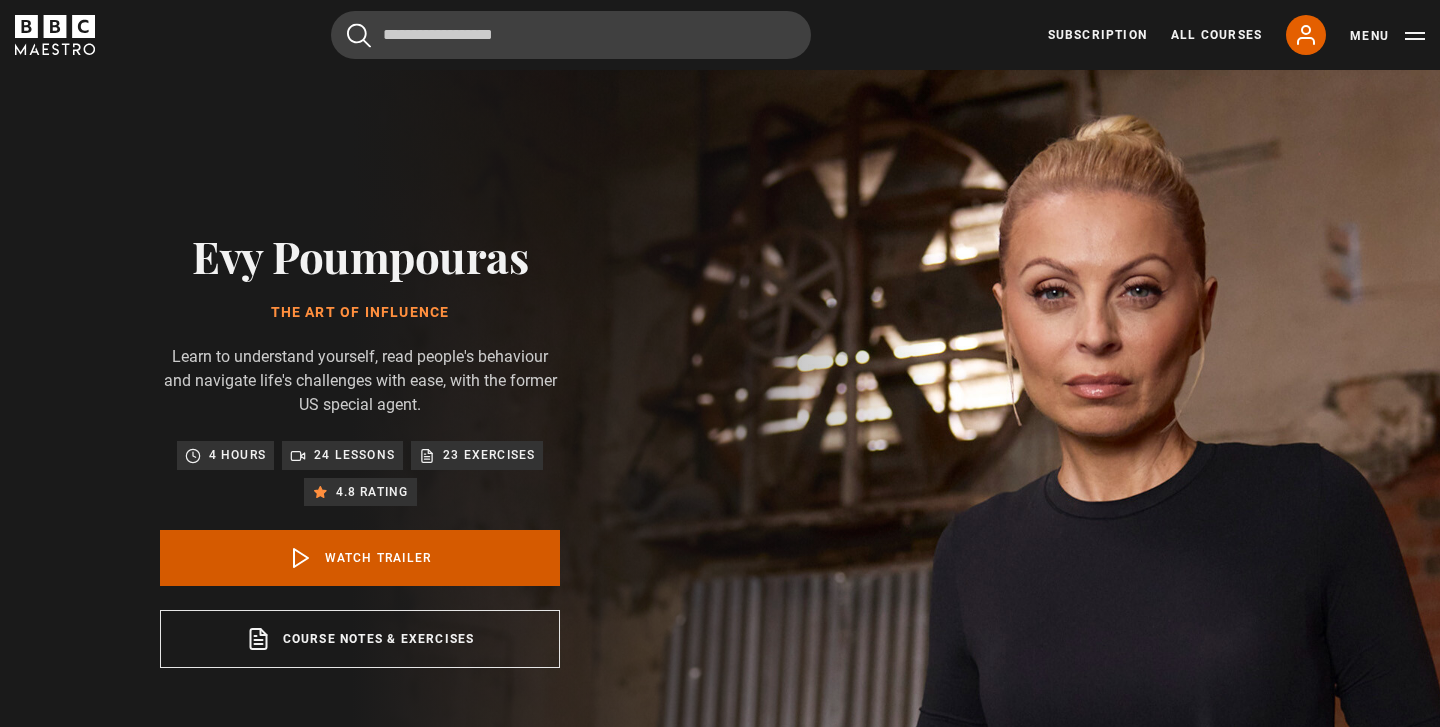 scroll, scrollTop: 0, scrollLeft: 0, axis: both 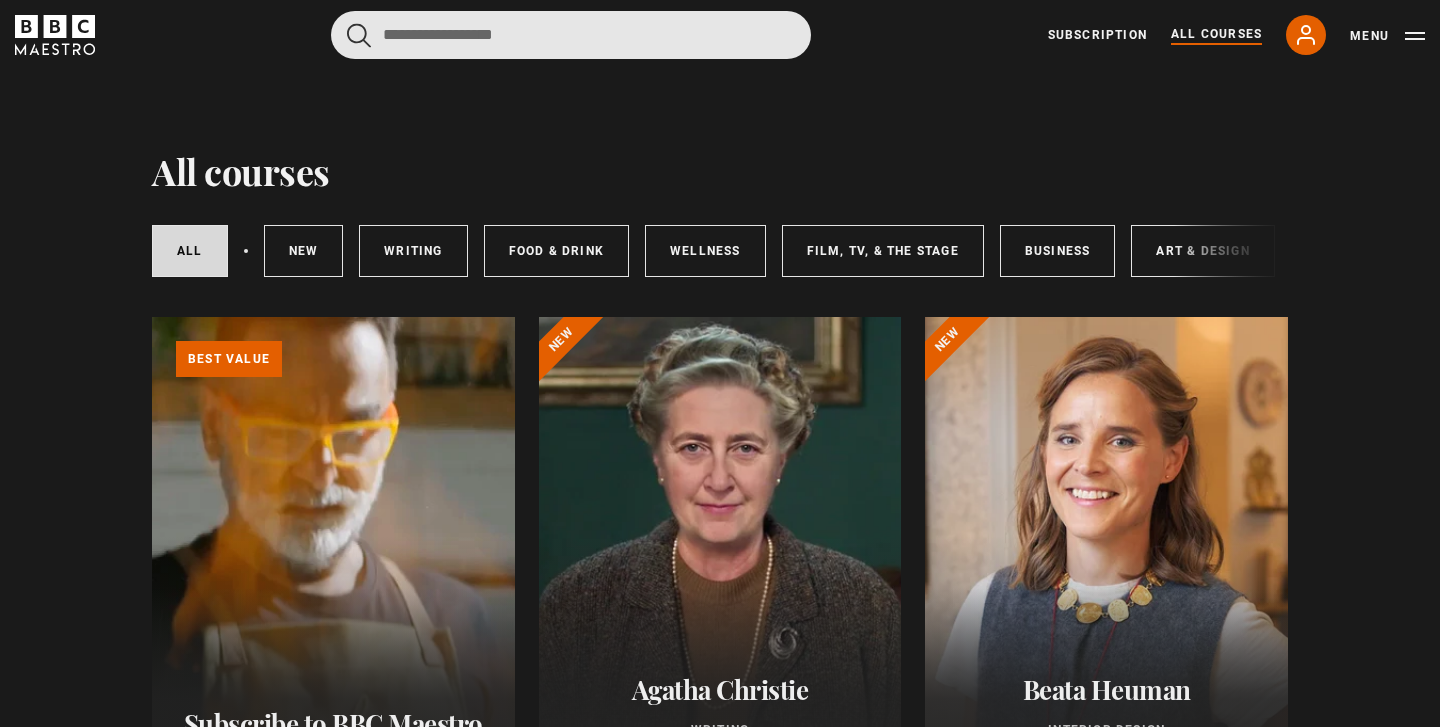 click at bounding box center [571, 35] 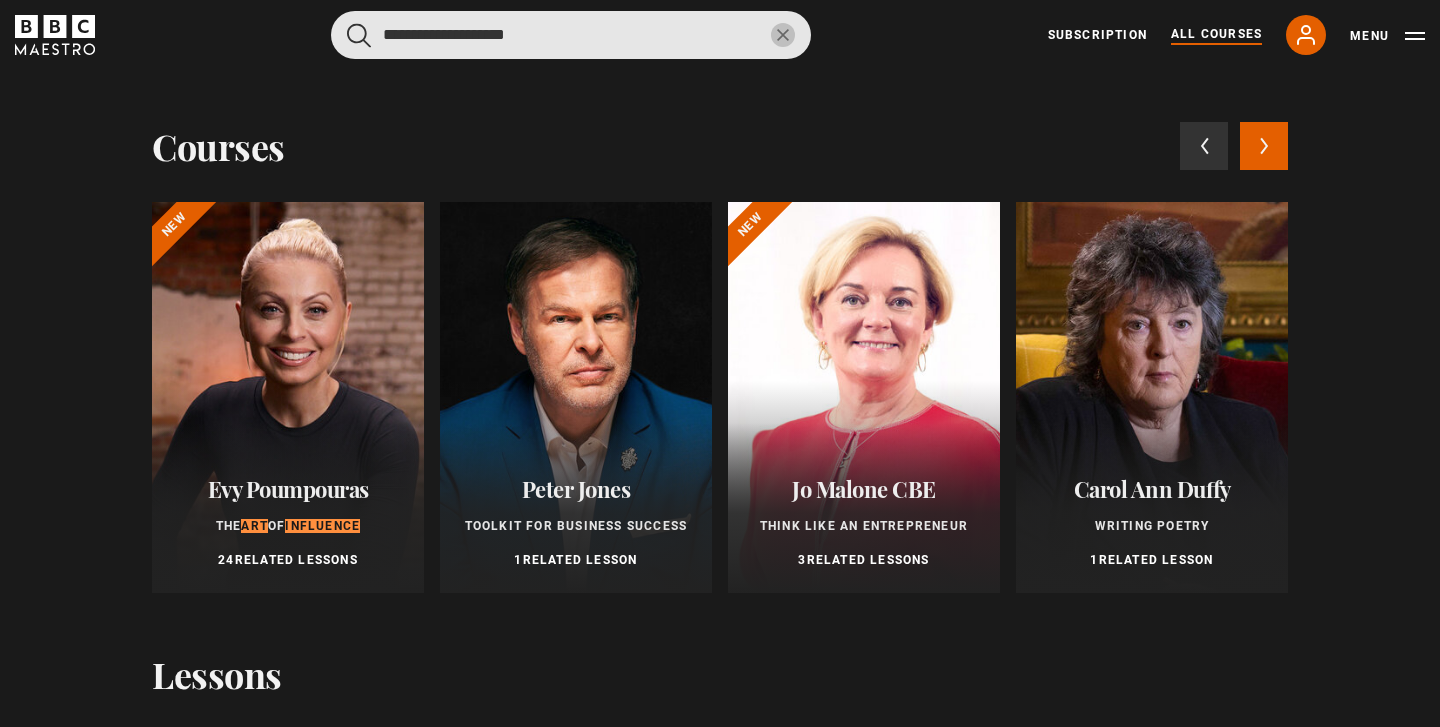 type on "**********" 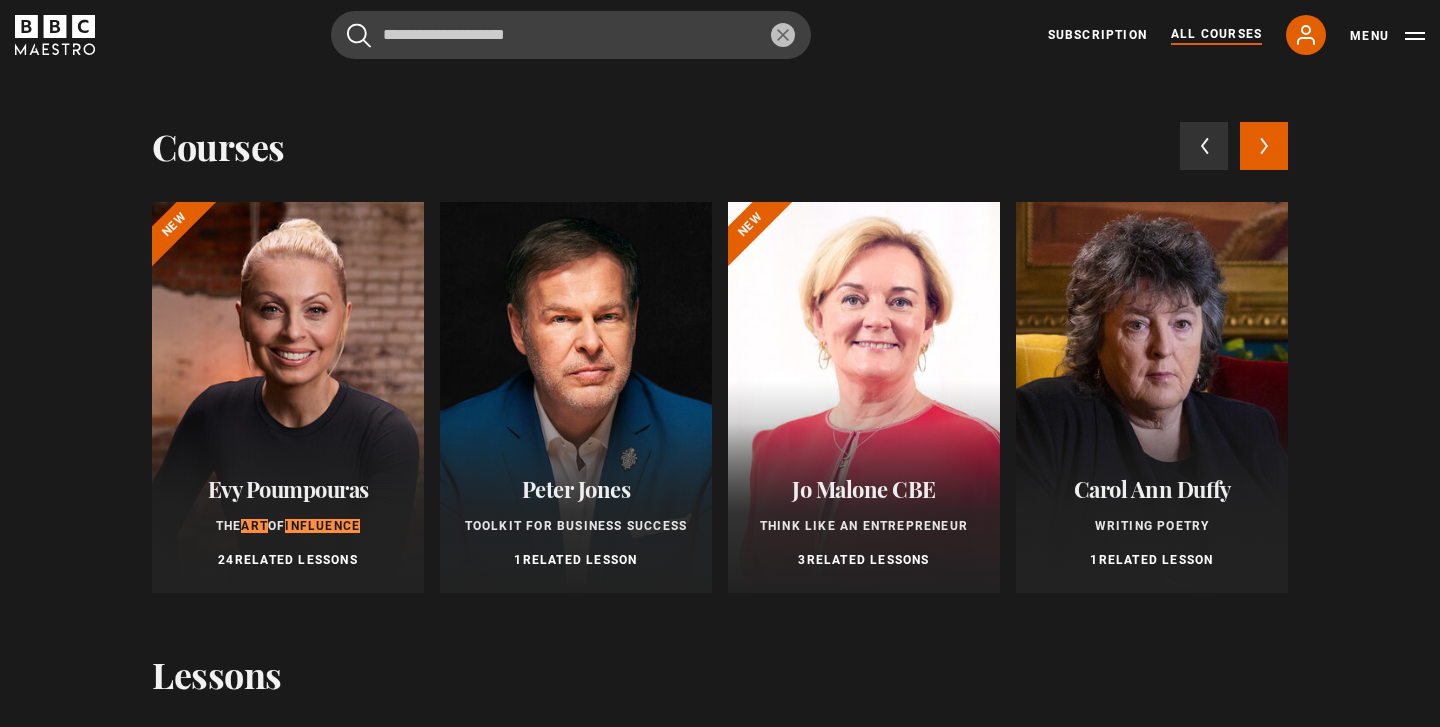 click at bounding box center (288, 397) 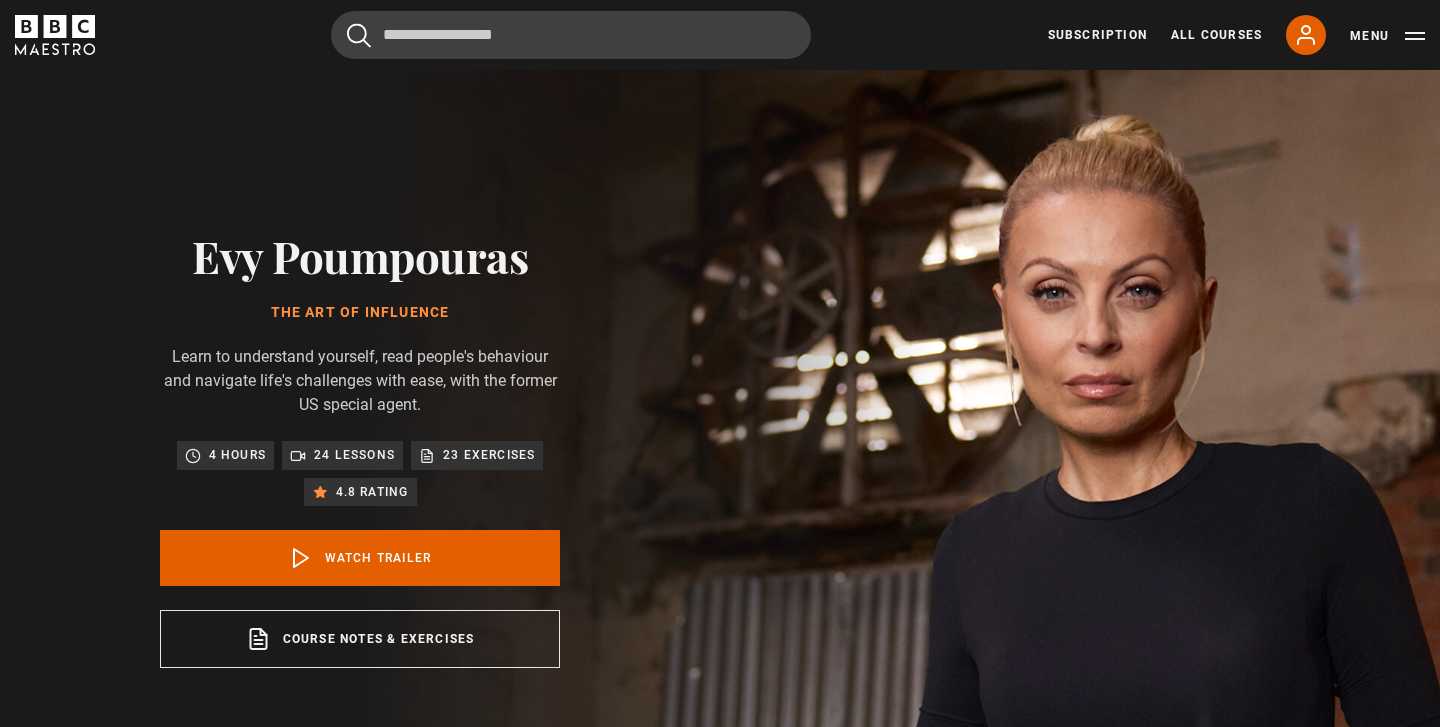 scroll, scrollTop: 0, scrollLeft: 0, axis: both 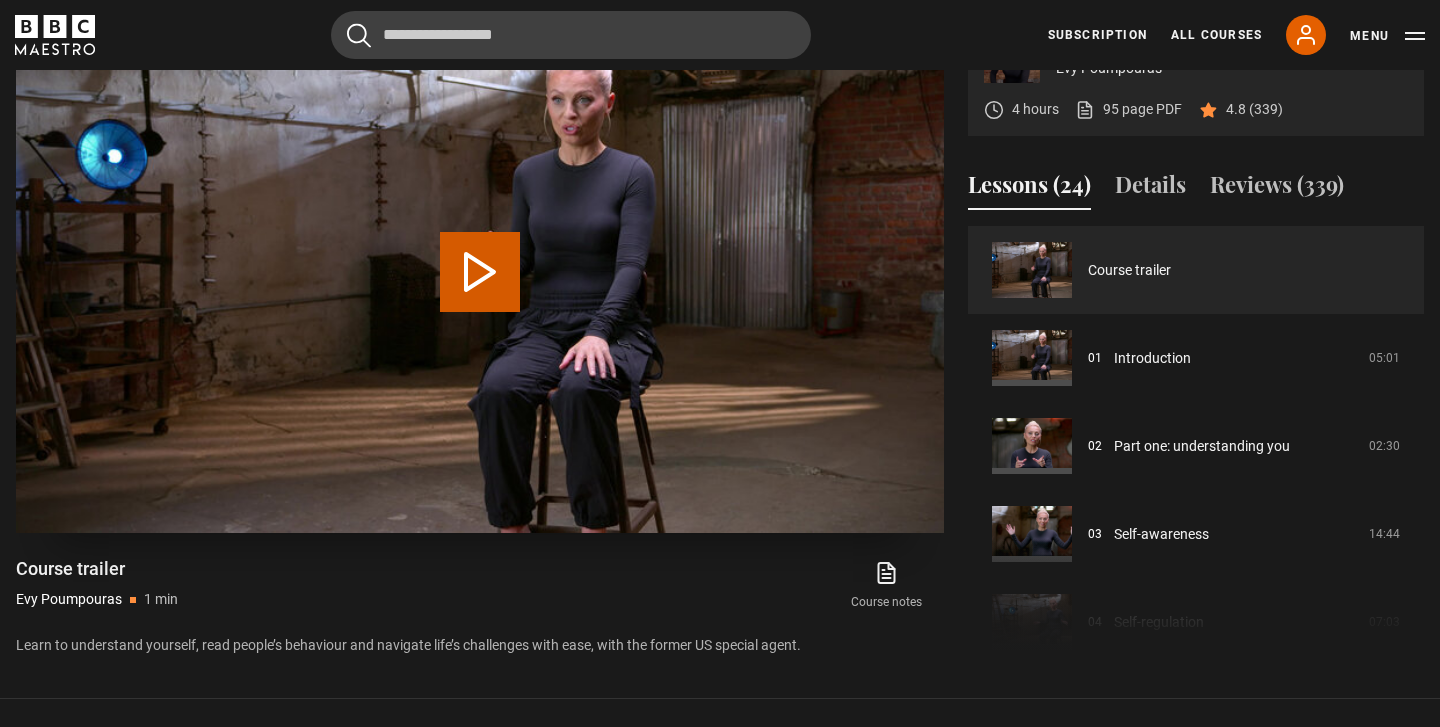click on "Play Video" at bounding box center [480, 272] 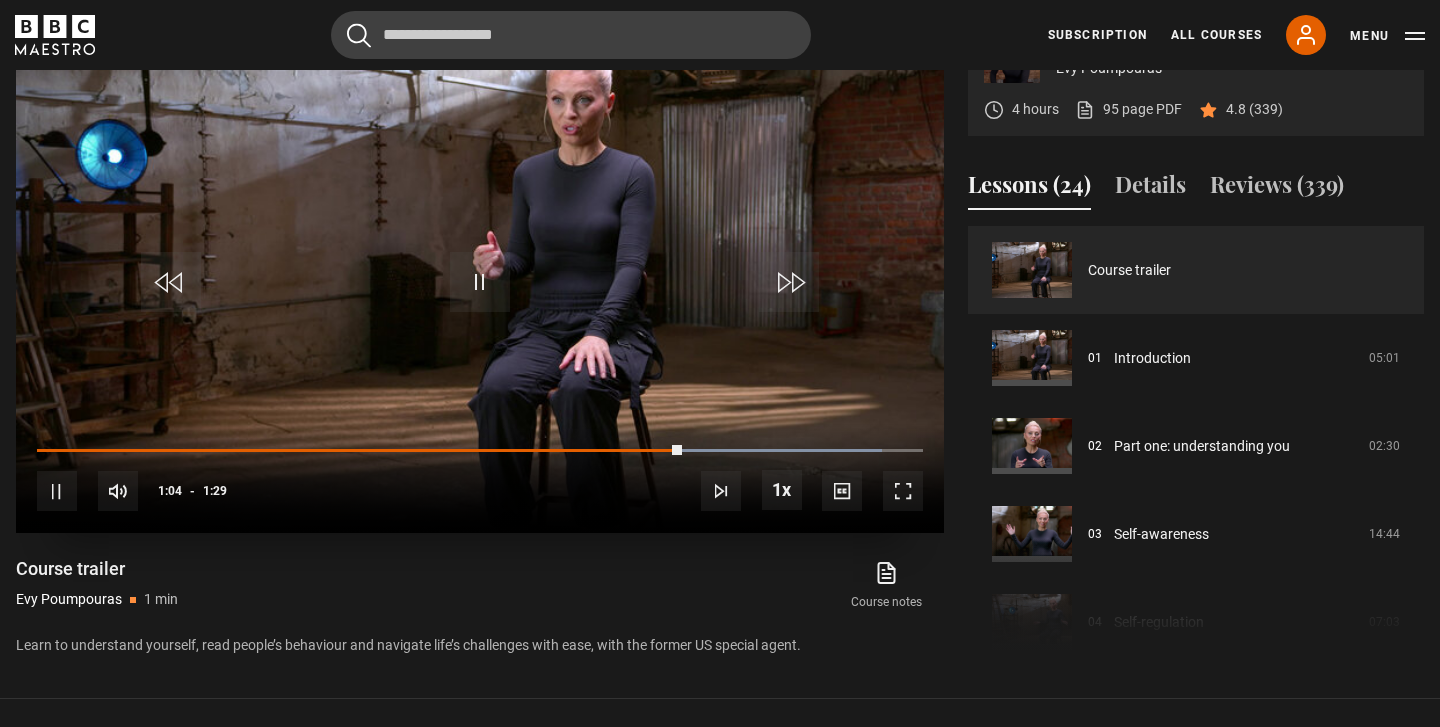 click at bounding box center [903, 491] 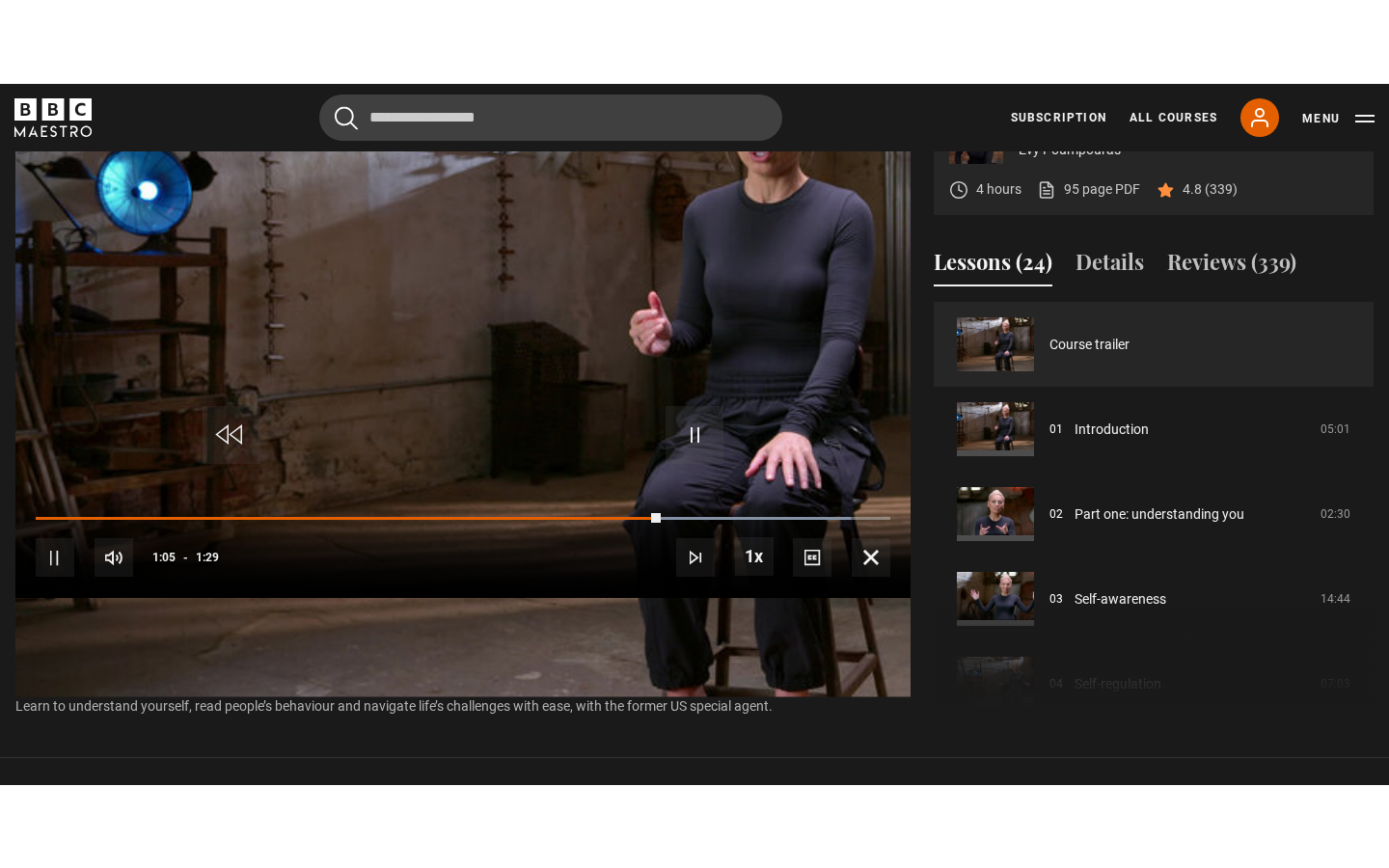 scroll, scrollTop: 0, scrollLeft: 0, axis: both 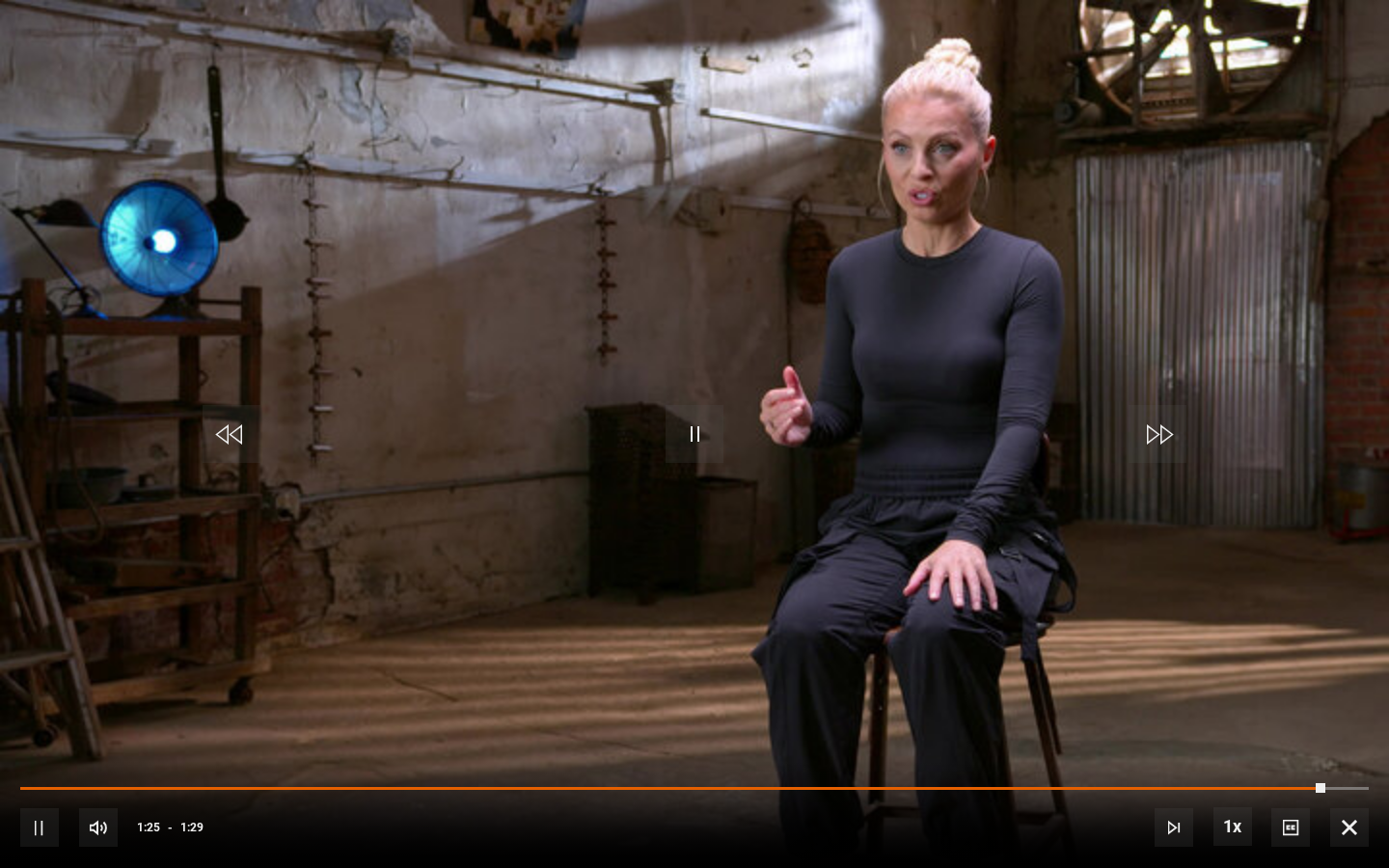 click at bounding box center [1158, 434] 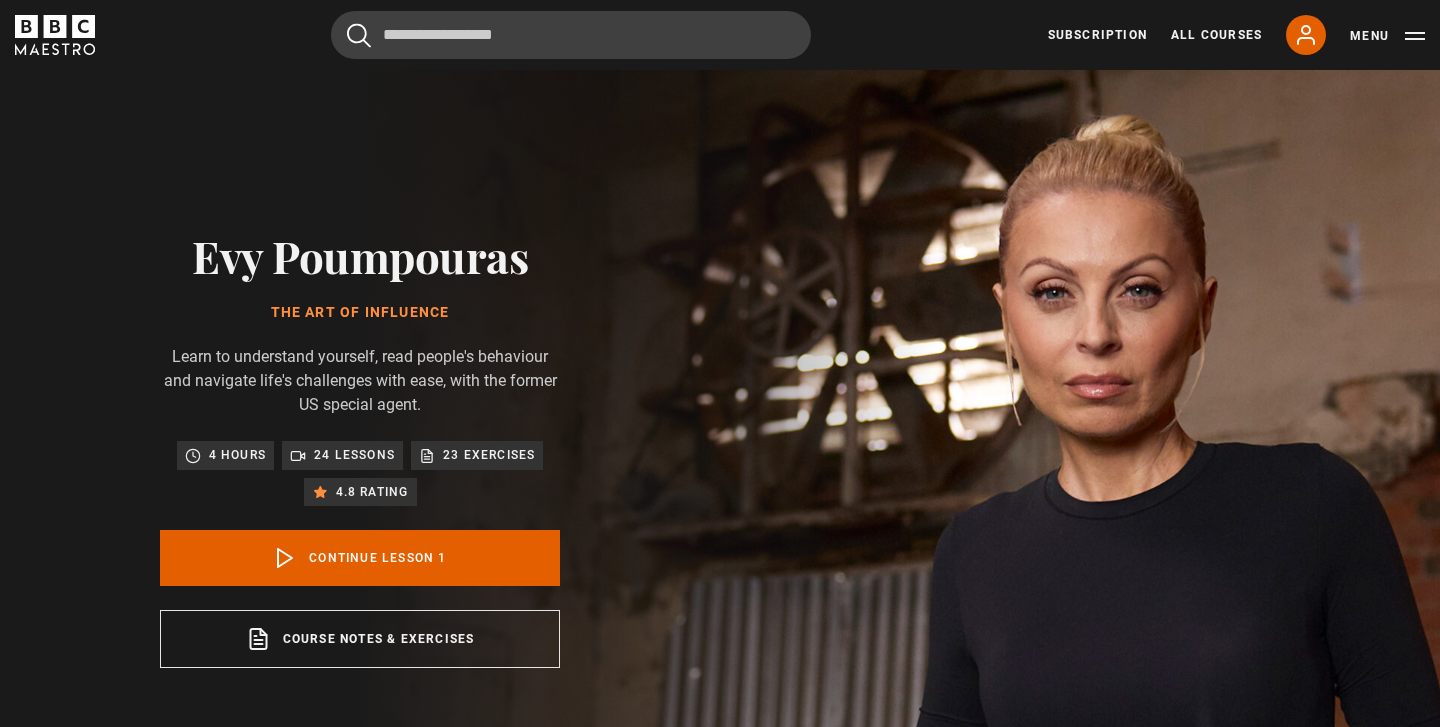 scroll, scrollTop: 826, scrollLeft: 0, axis: vertical 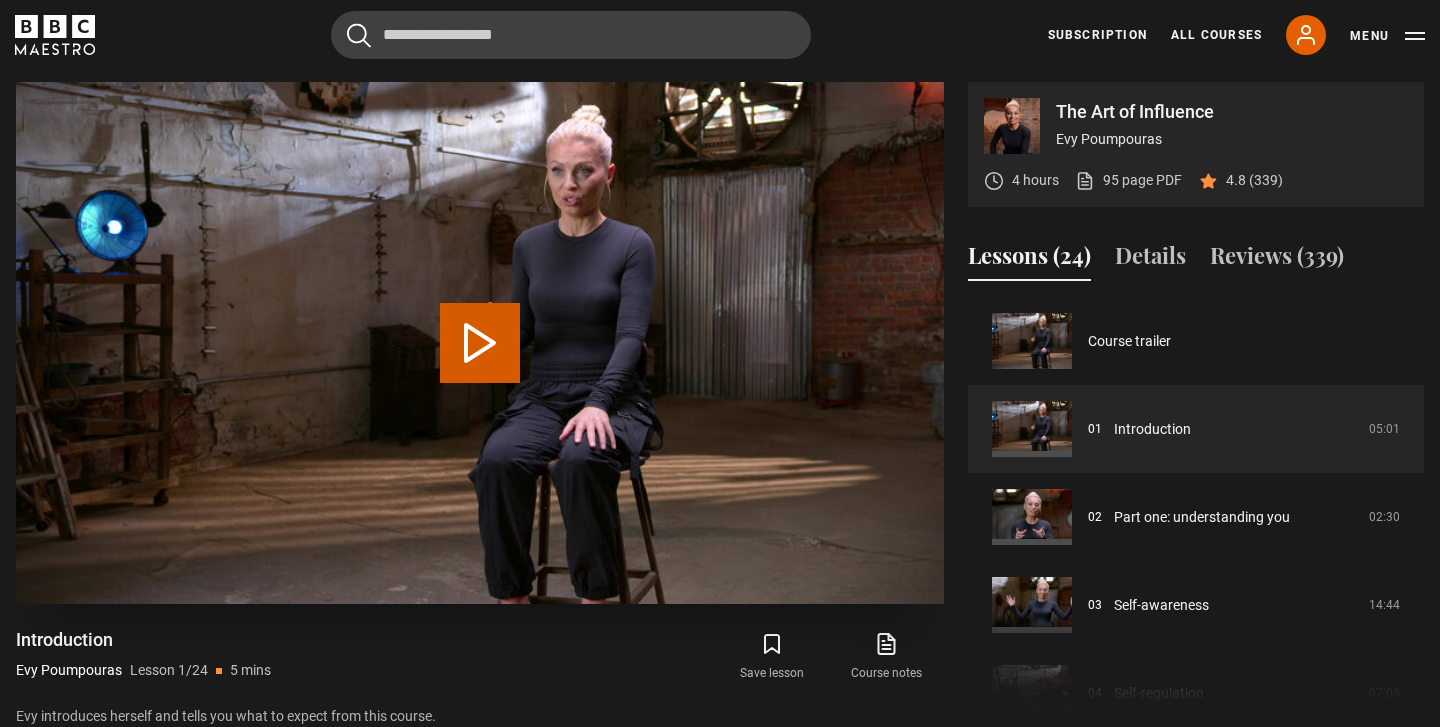click on "Play Lesson Introduction" at bounding box center (480, 343) 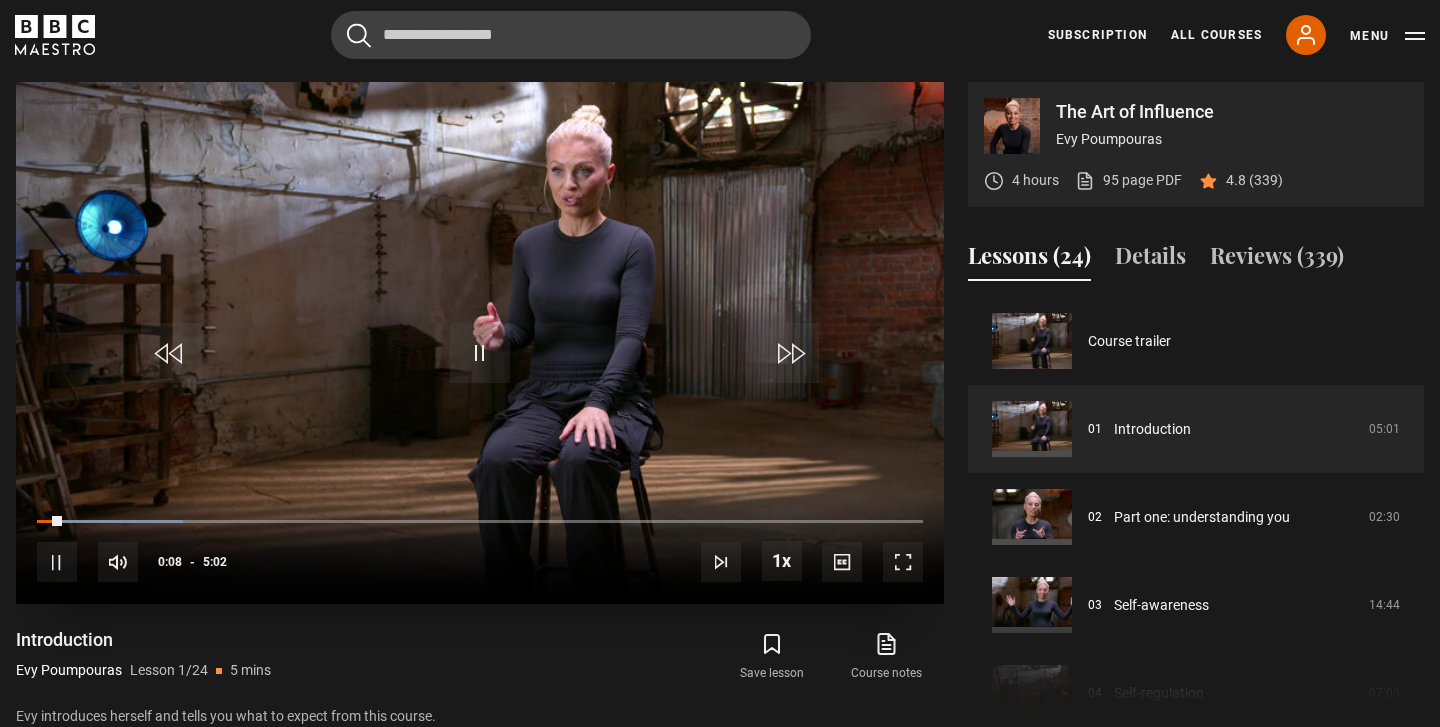 click at bounding box center (903, 562) 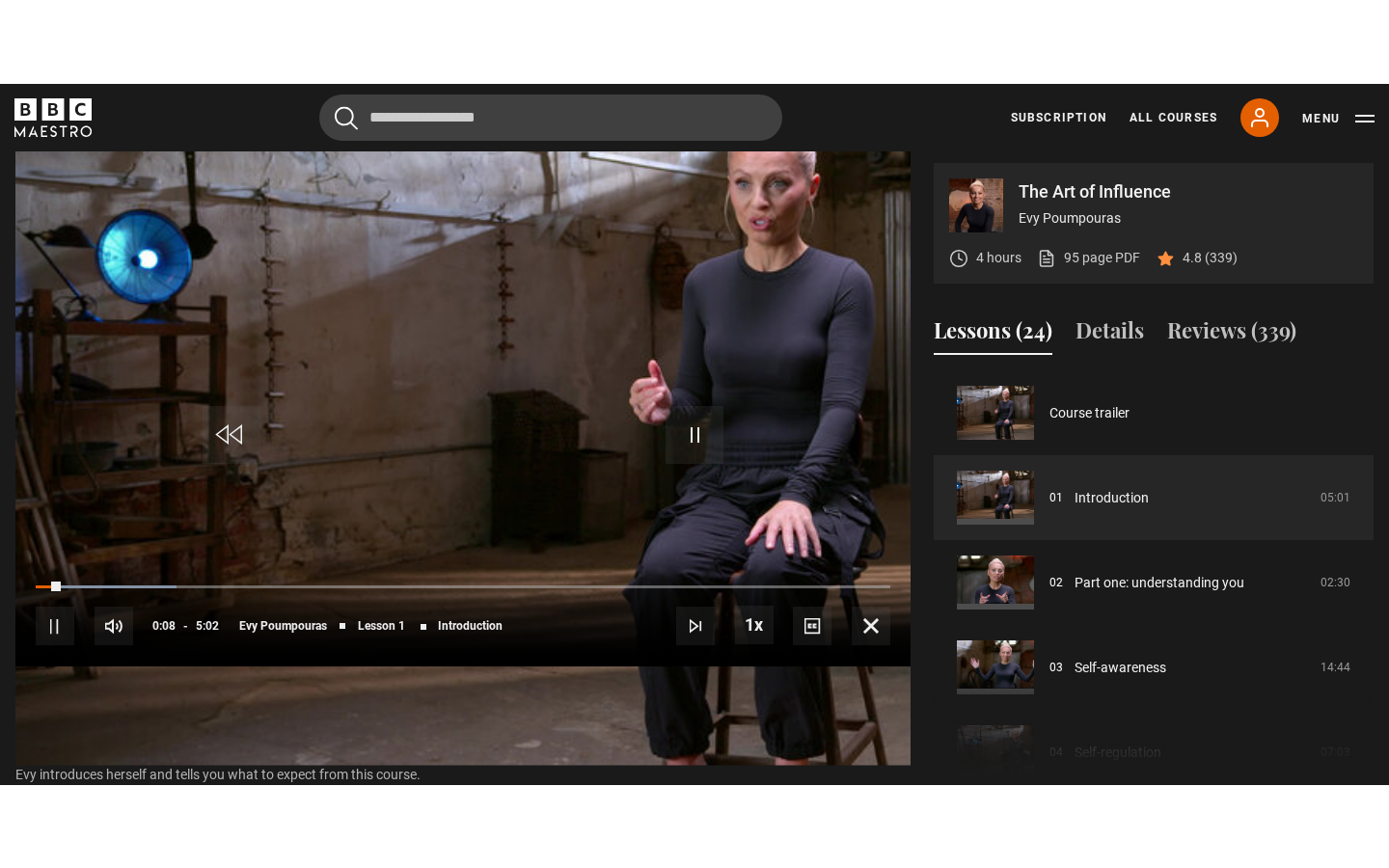 scroll, scrollTop: 0, scrollLeft: 0, axis: both 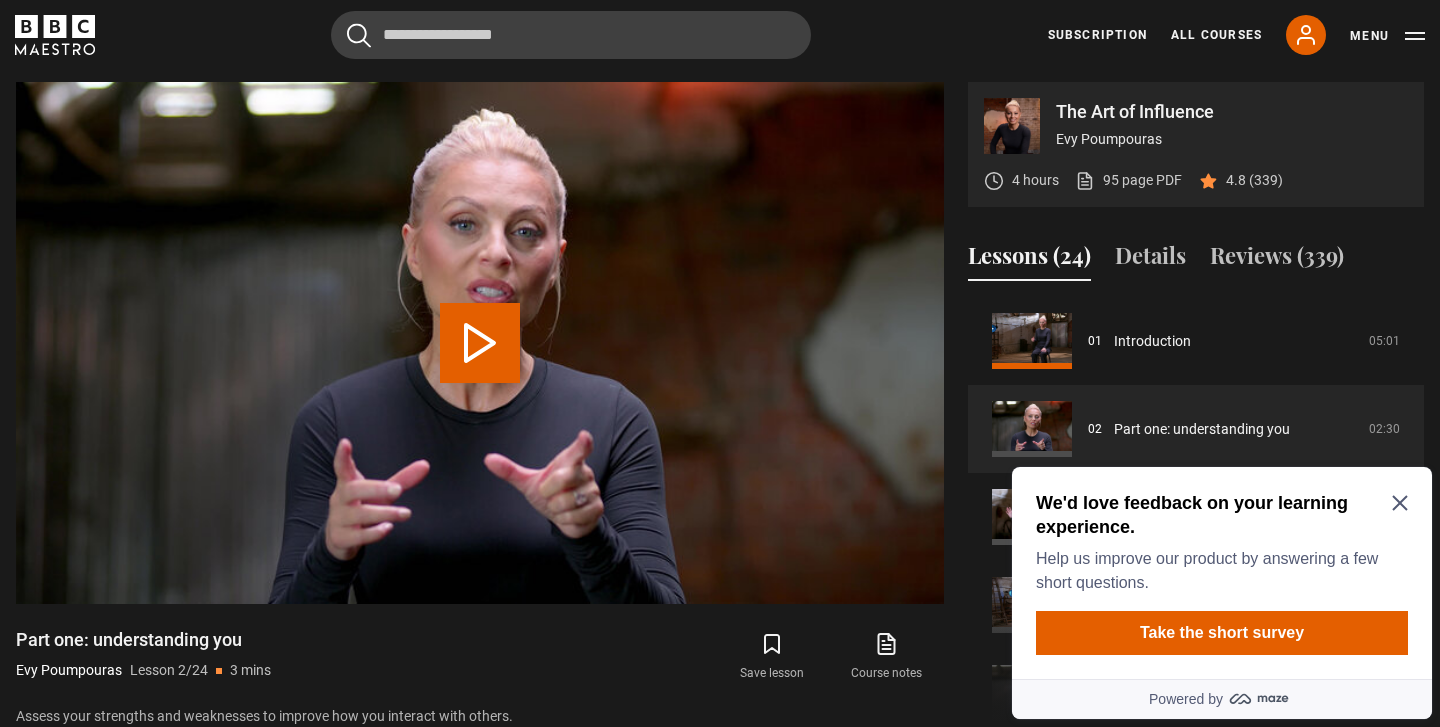 click 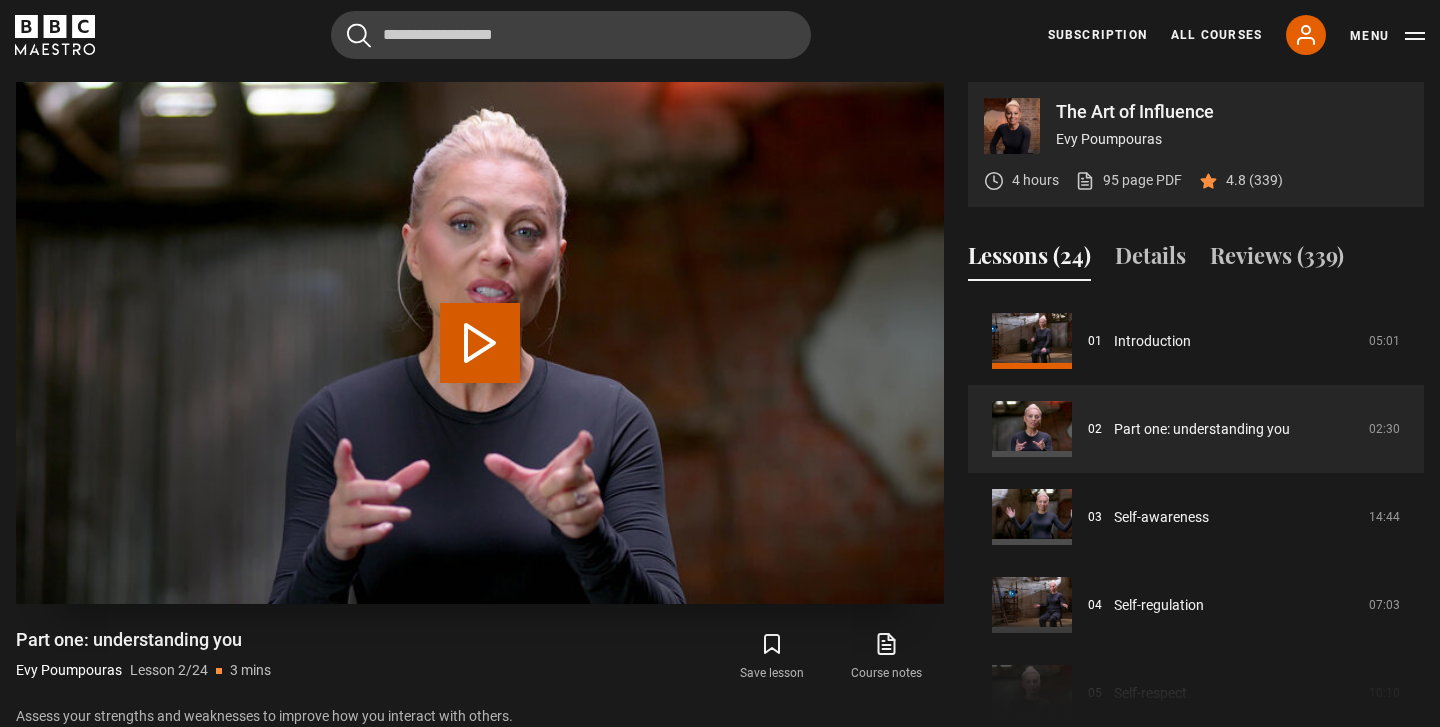 click on "Play Lesson Part one: understanding you" at bounding box center [480, 343] 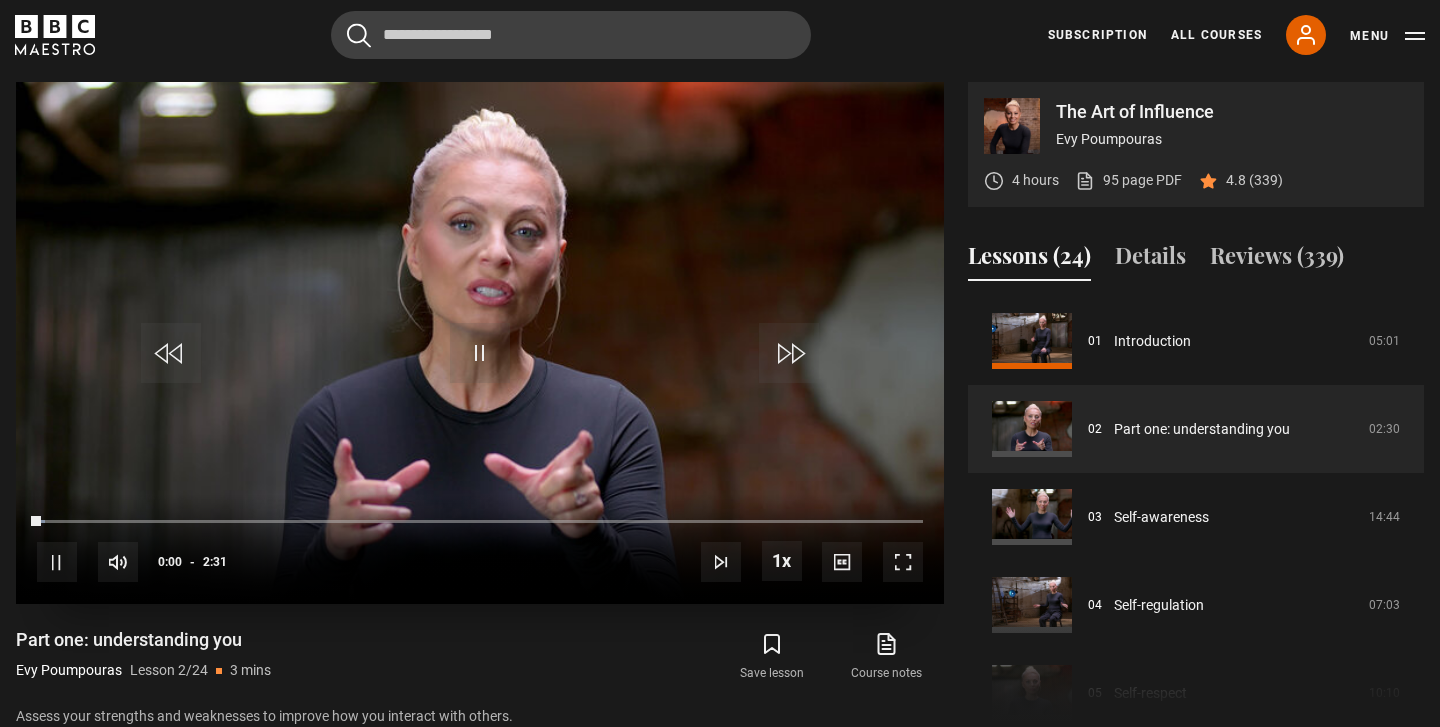 click at bounding box center [903, 562] 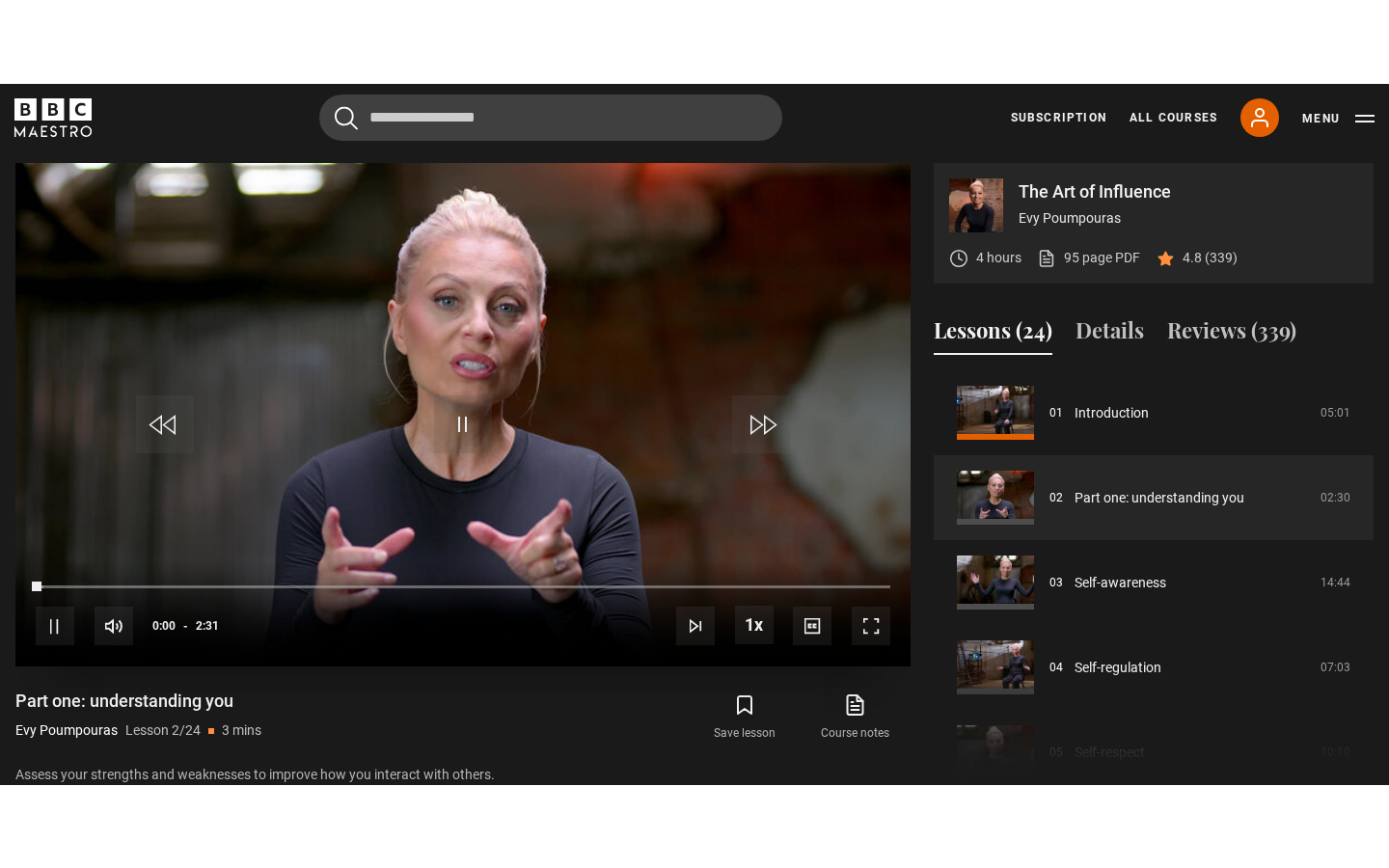 scroll, scrollTop: 0, scrollLeft: 0, axis: both 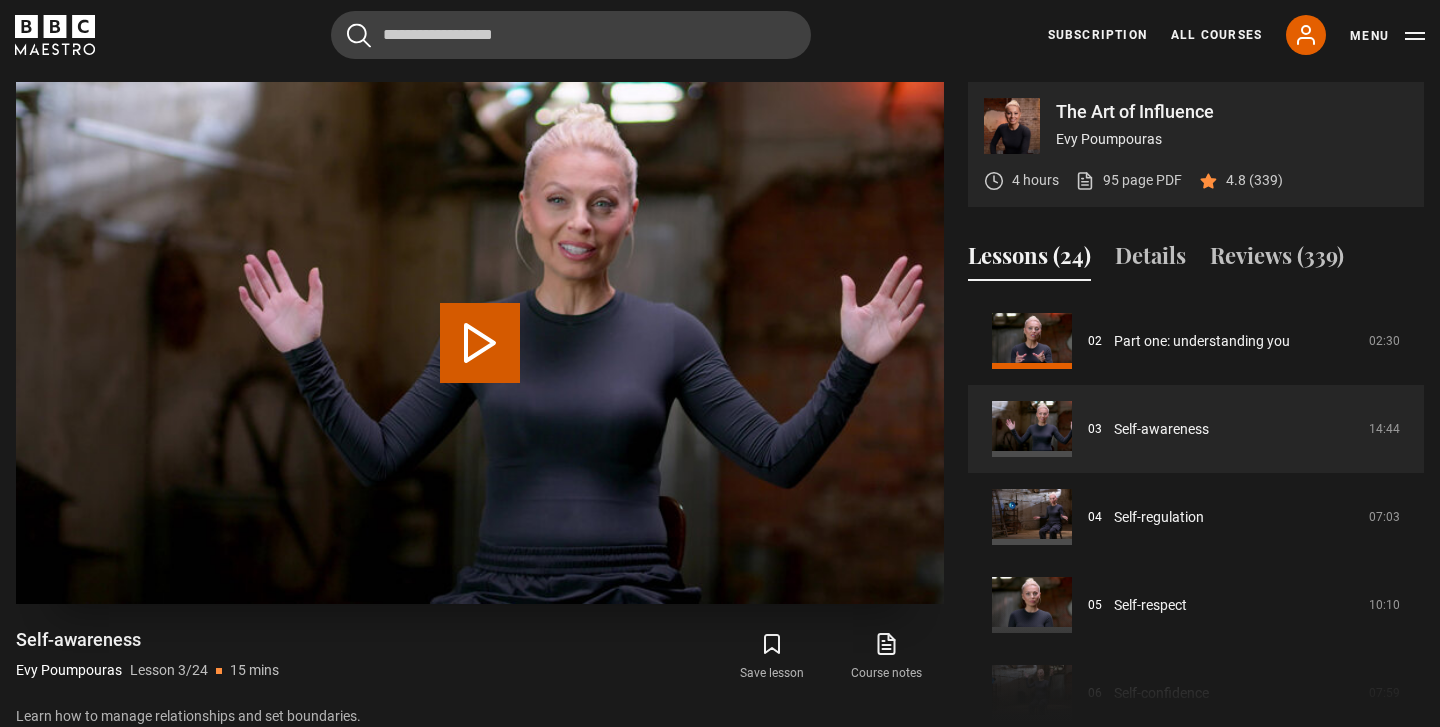 click on "Play Lesson Self-awareness" at bounding box center (480, 343) 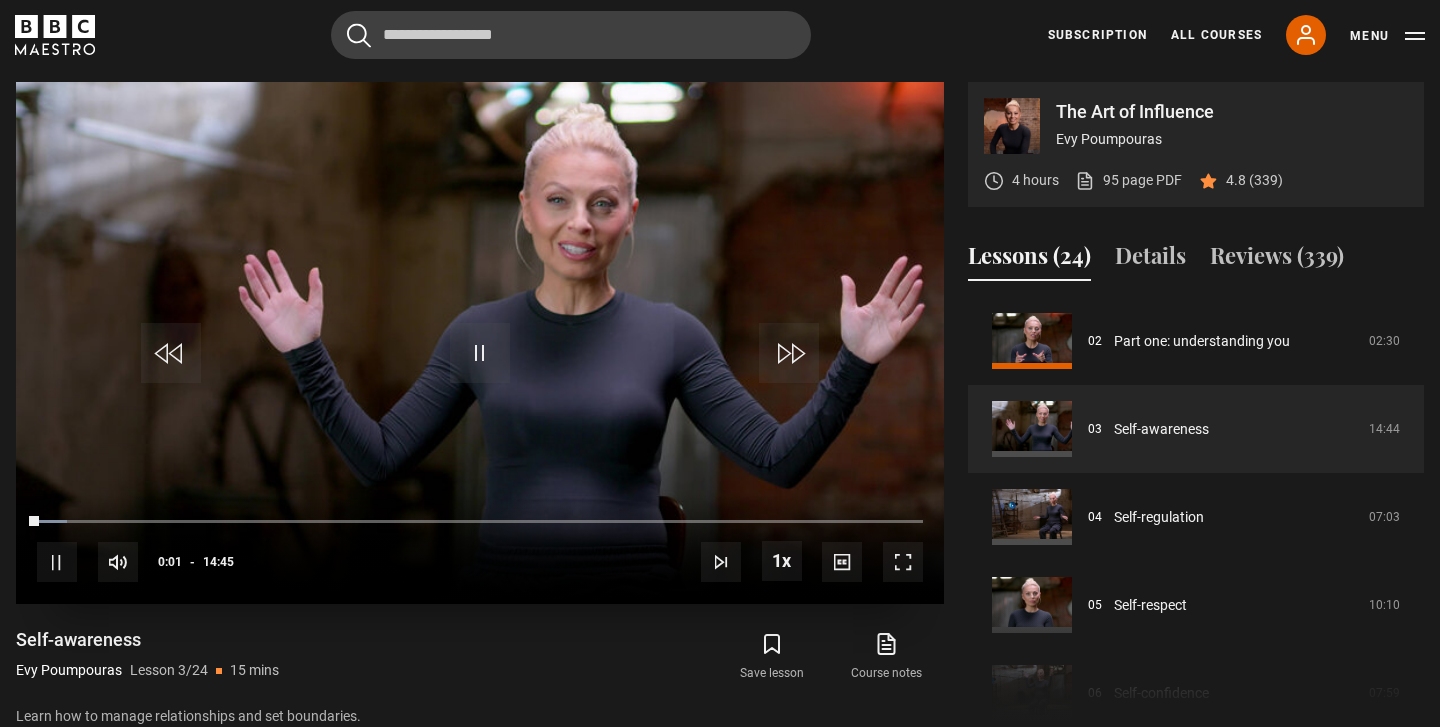 click at bounding box center [903, 562] 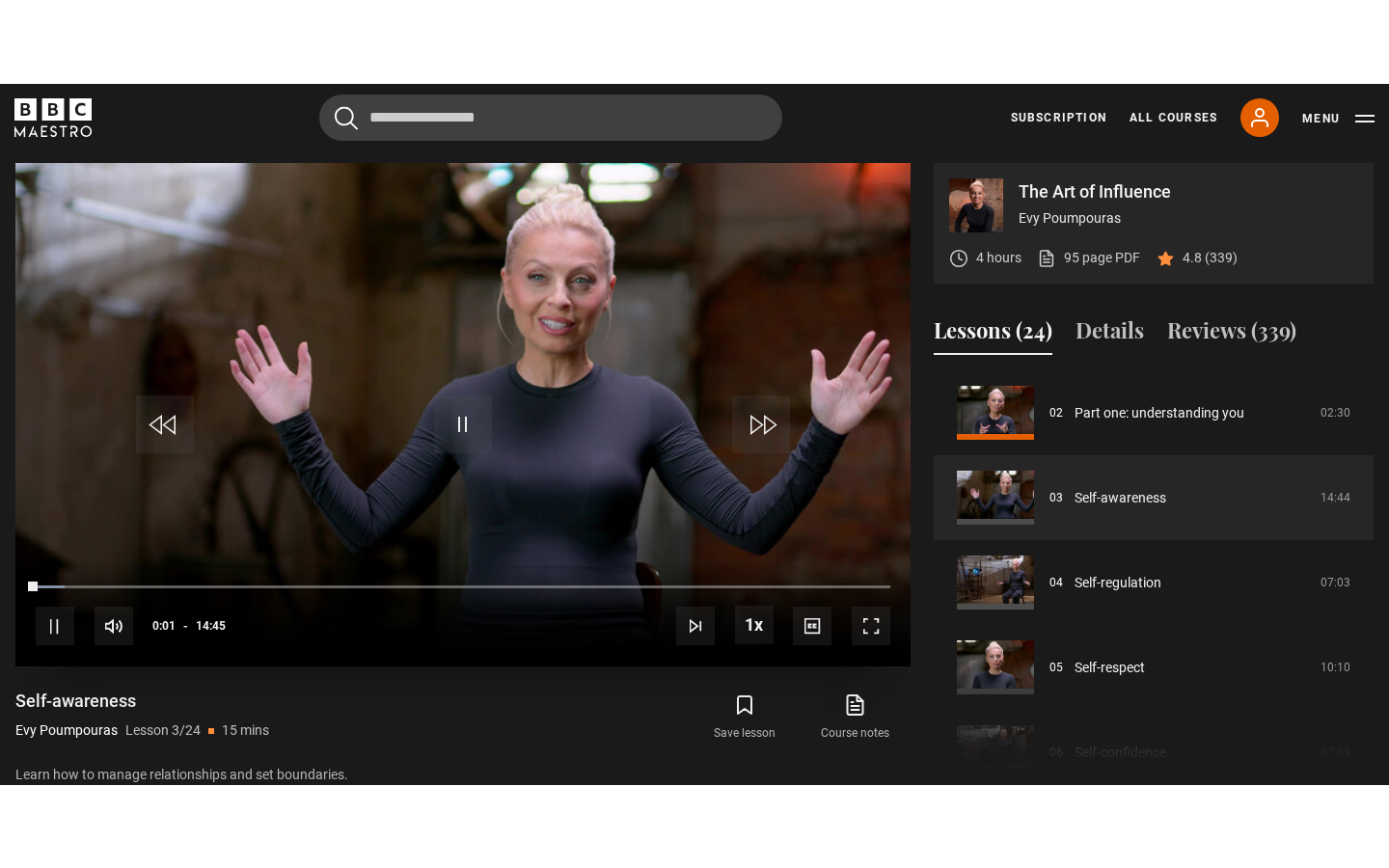 scroll, scrollTop: 0, scrollLeft: 0, axis: both 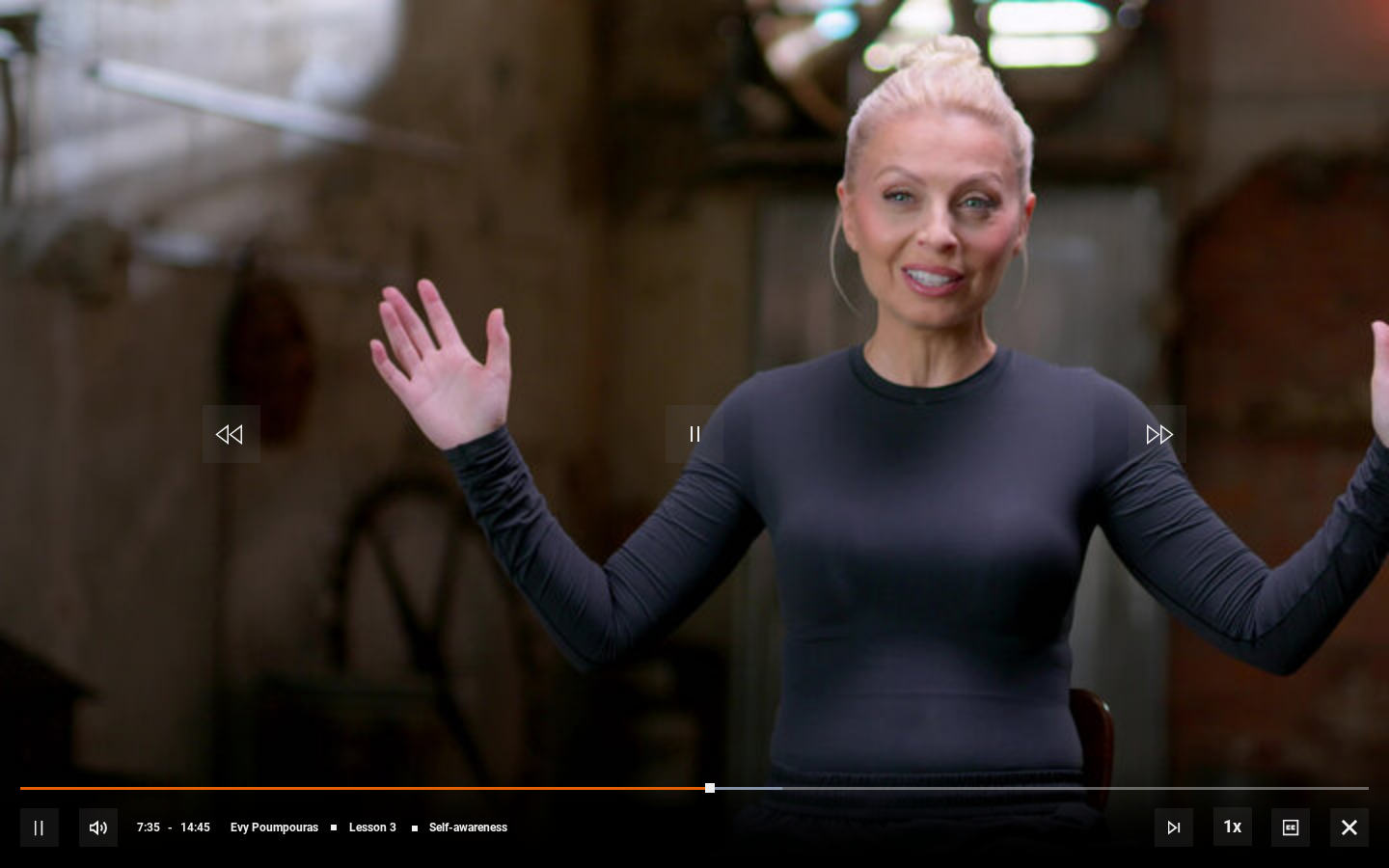 click at bounding box center [40, 827] 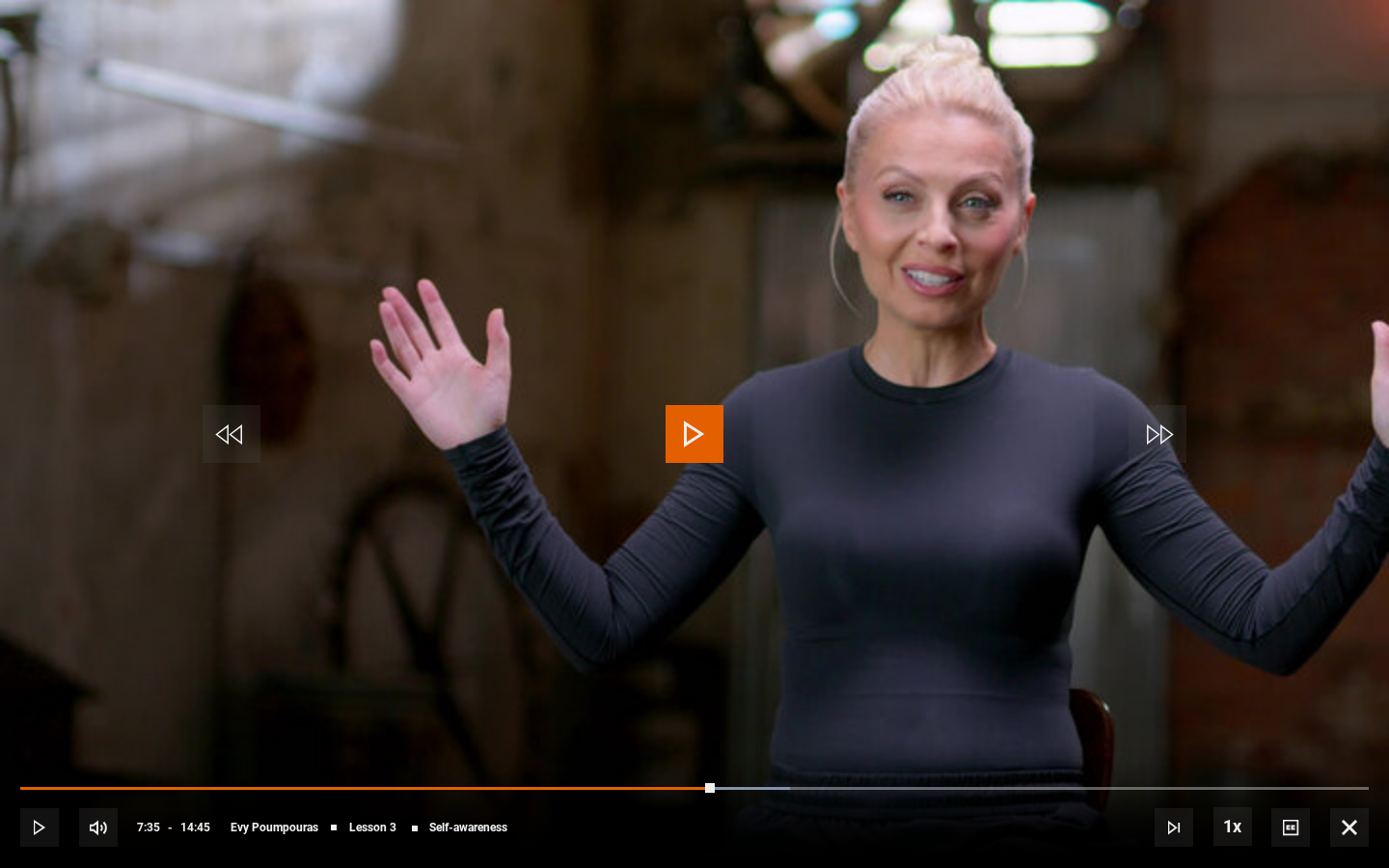 click at bounding box center (694, 434) 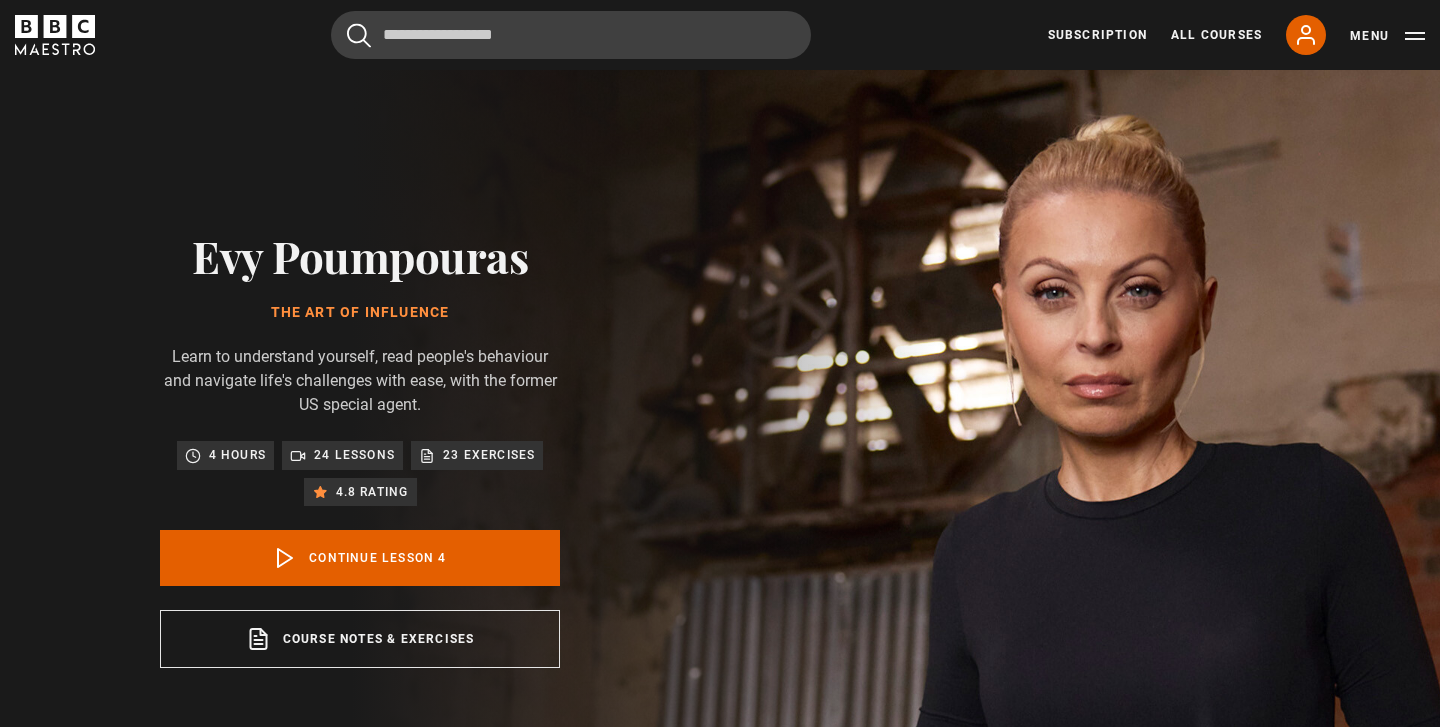 scroll, scrollTop: 826, scrollLeft: 0, axis: vertical 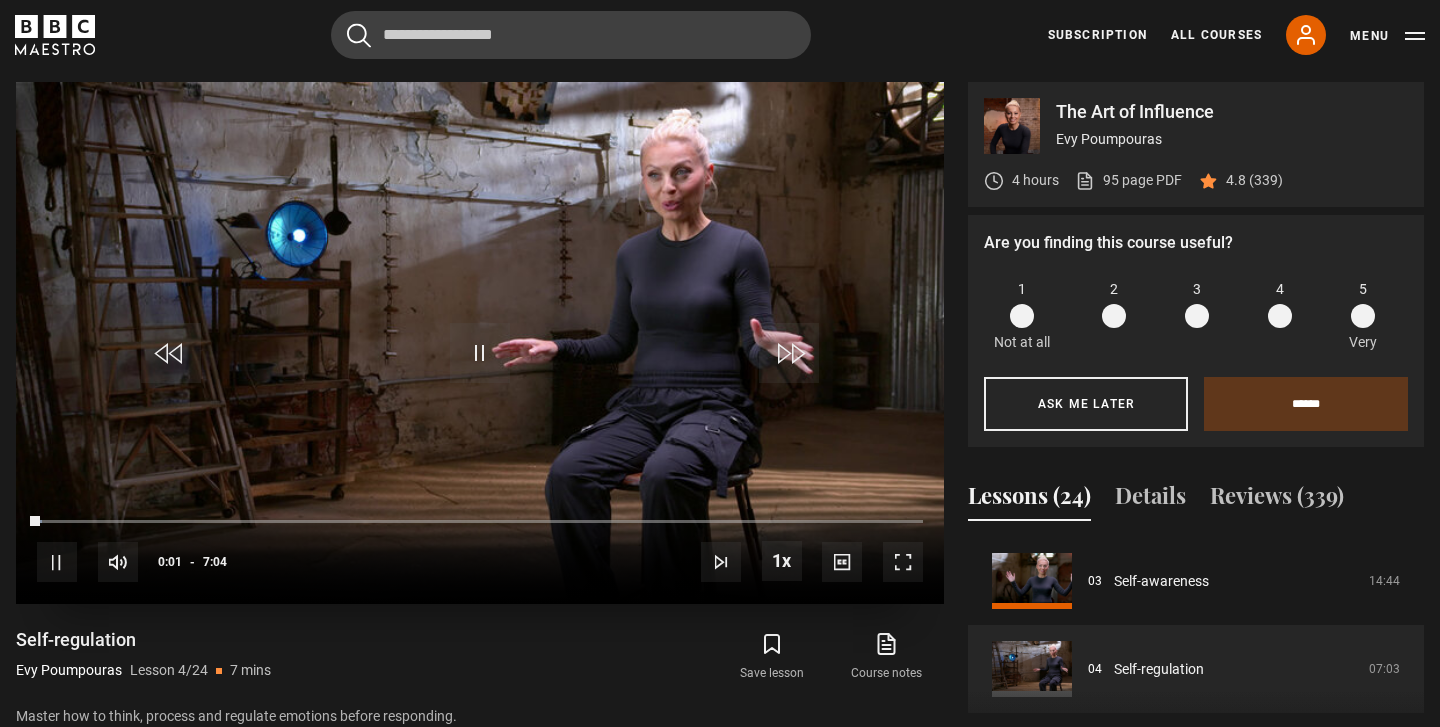 click at bounding box center [903, 562] 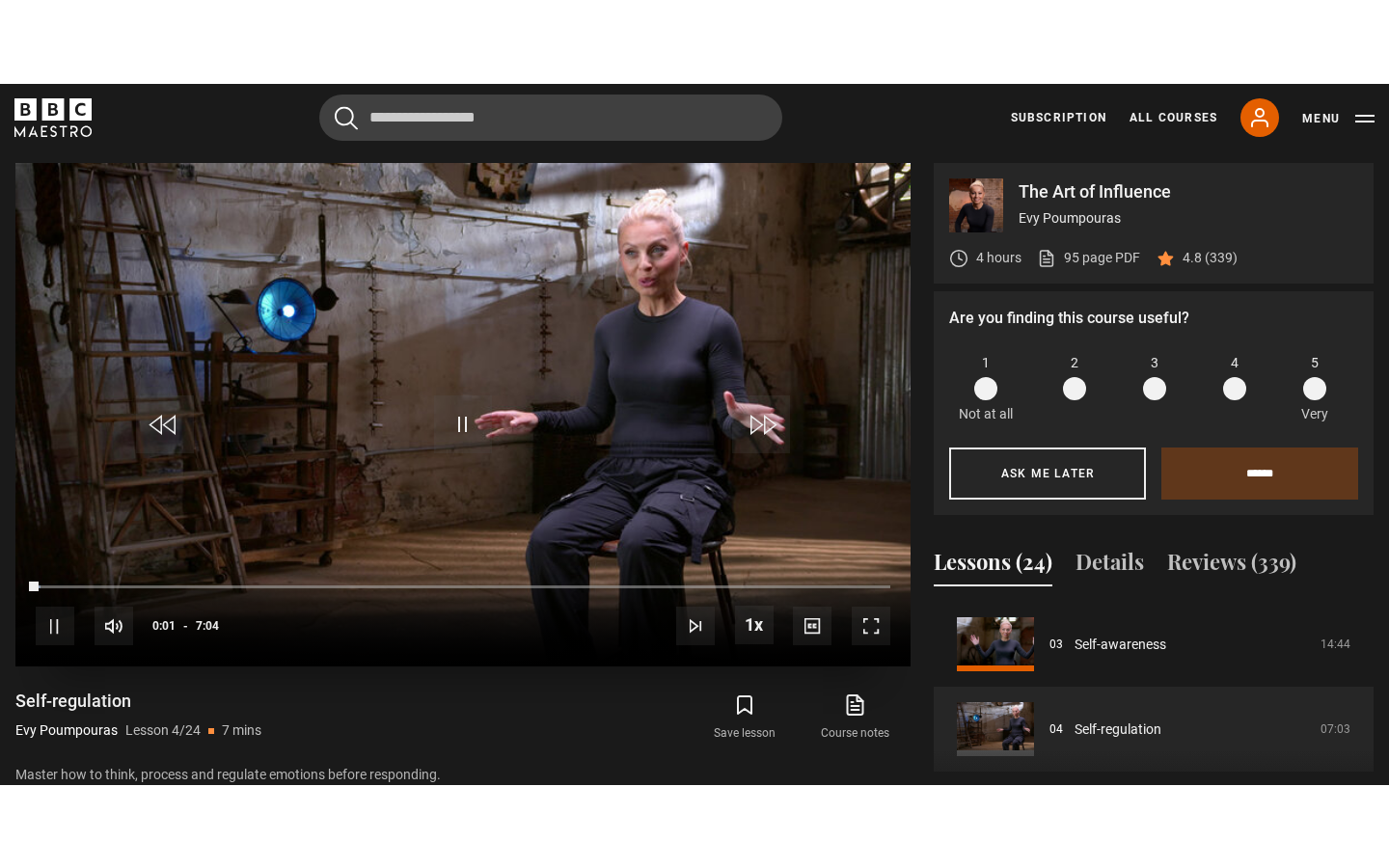 scroll, scrollTop: 0, scrollLeft: 0, axis: both 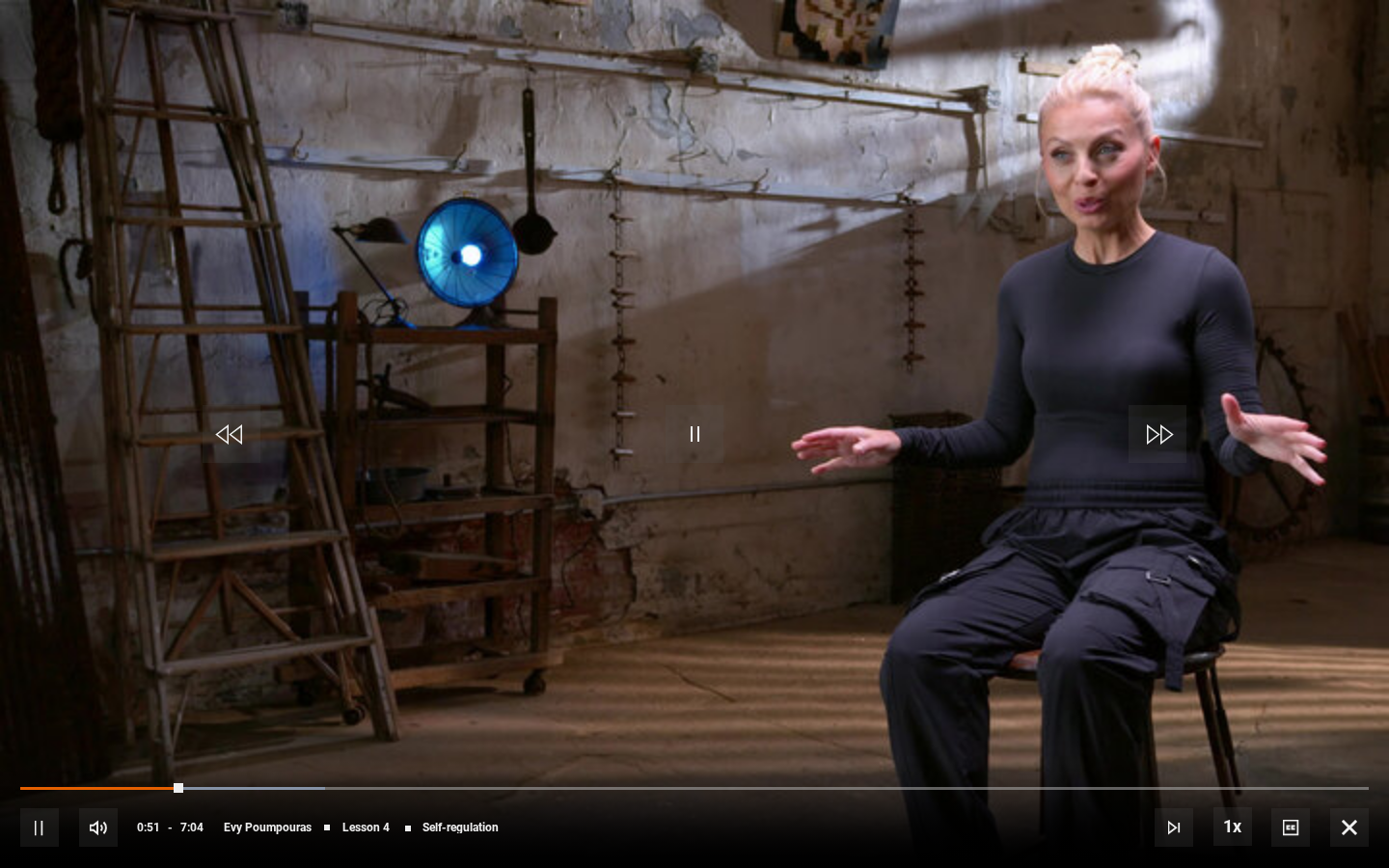 click at bounding box center [694, 434] 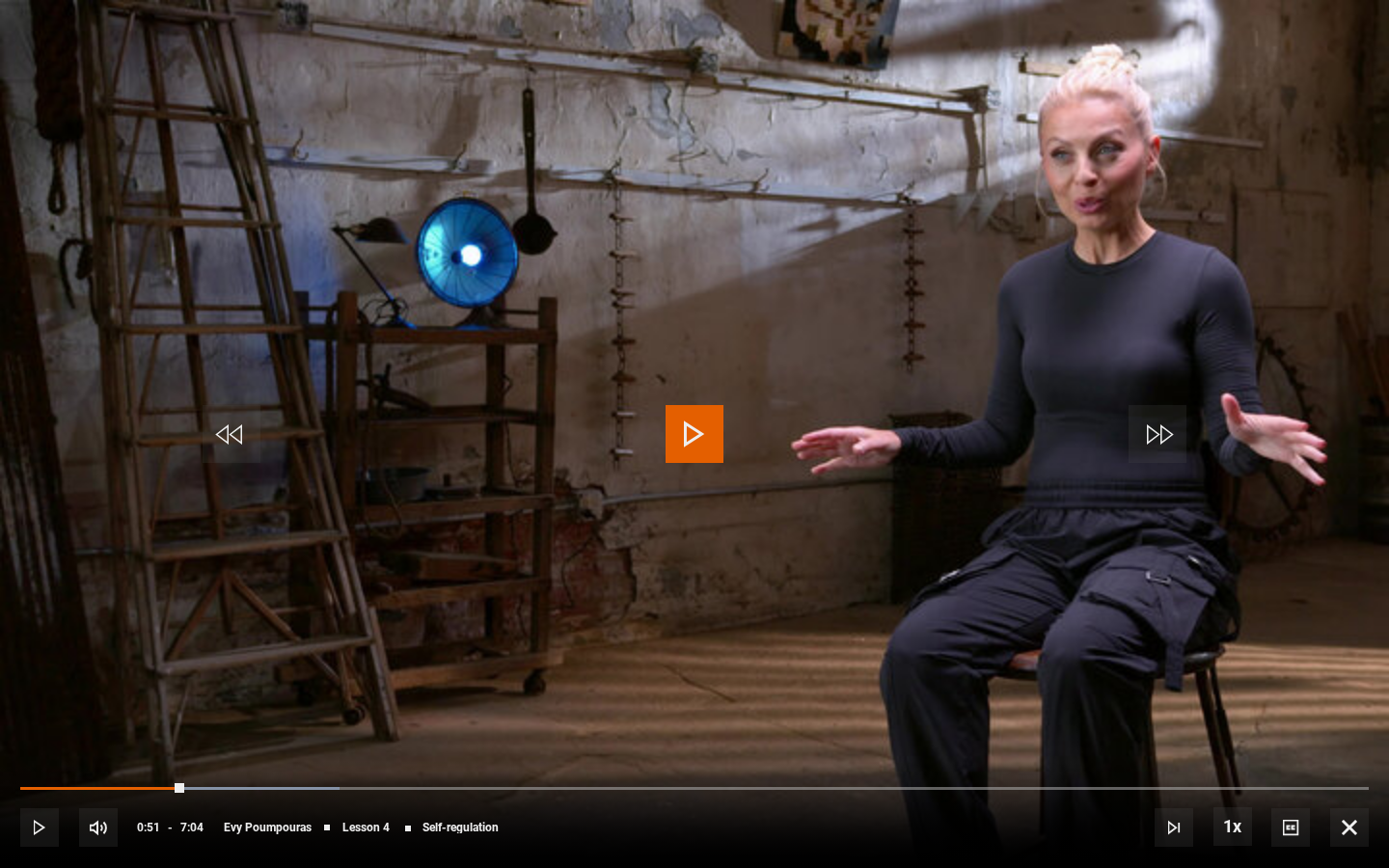 click at bounding box center (694, 434) 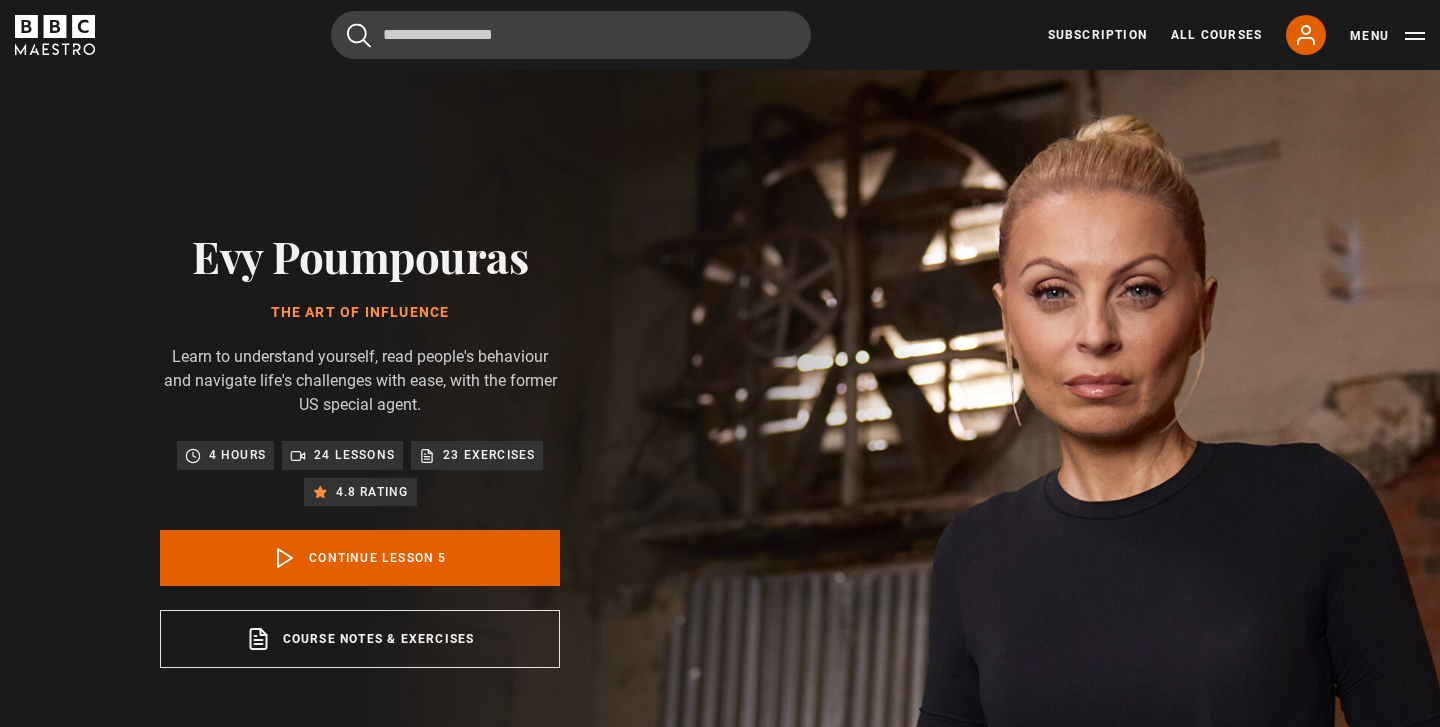 scroll, scrollTop: 826, scrollLeft: 0, axis: vertical 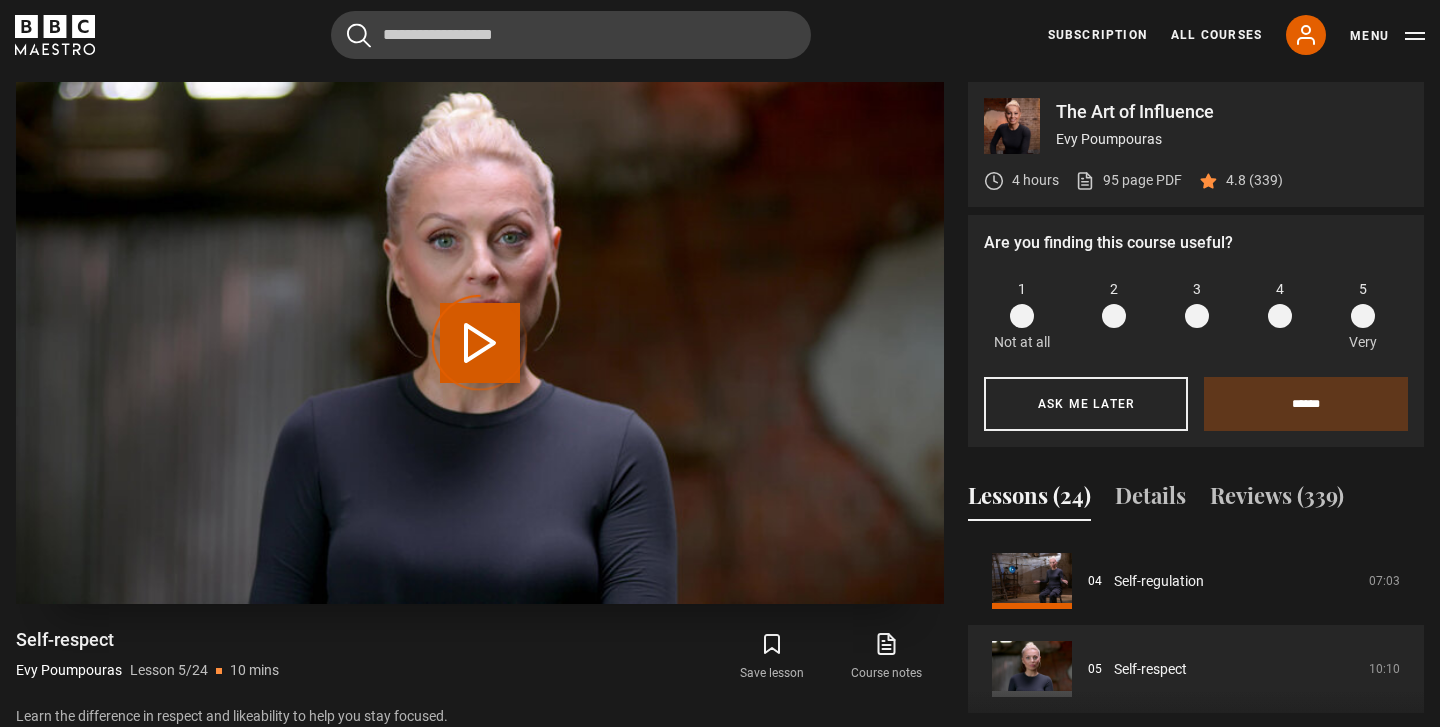 click on "Video Player is loading." at bounding box center [480, 343] 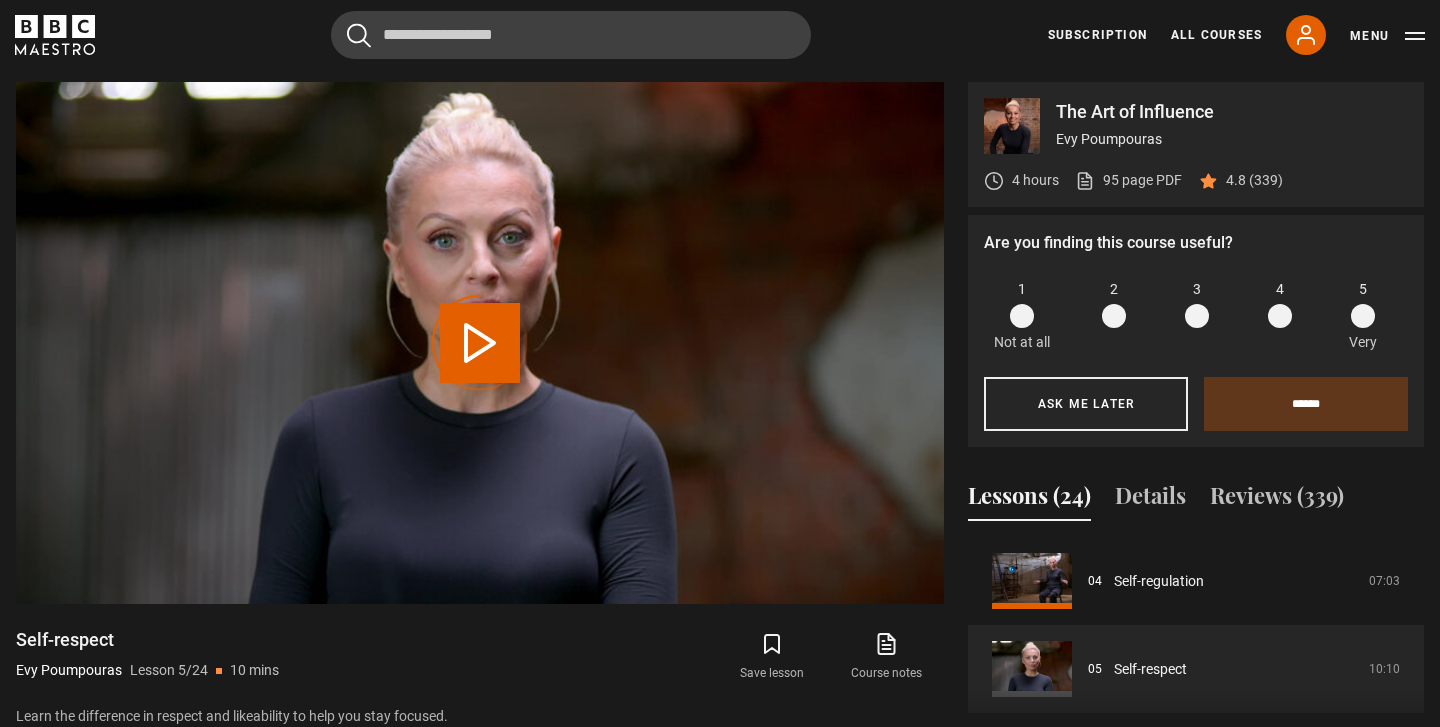 click at bounding box center [1363, 316] 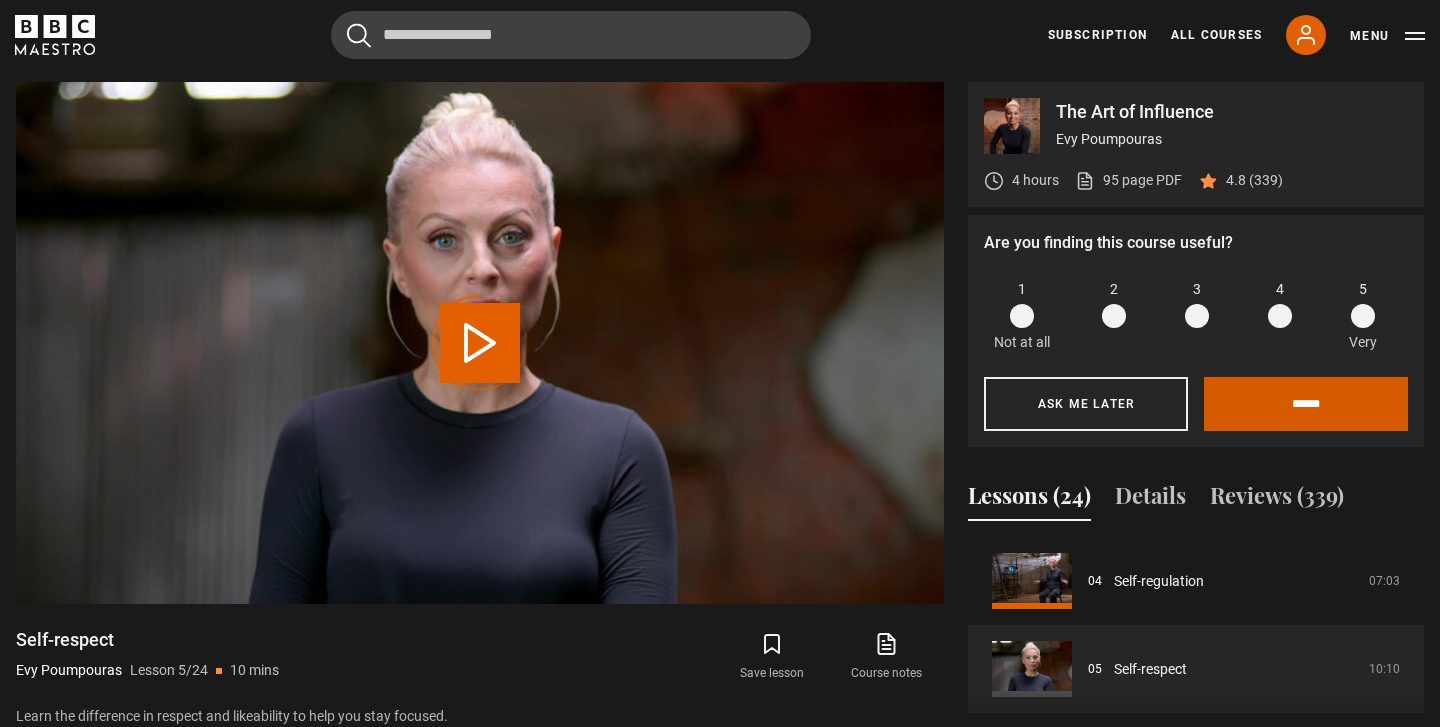 click on "******" at bounding box center [1306, 404] 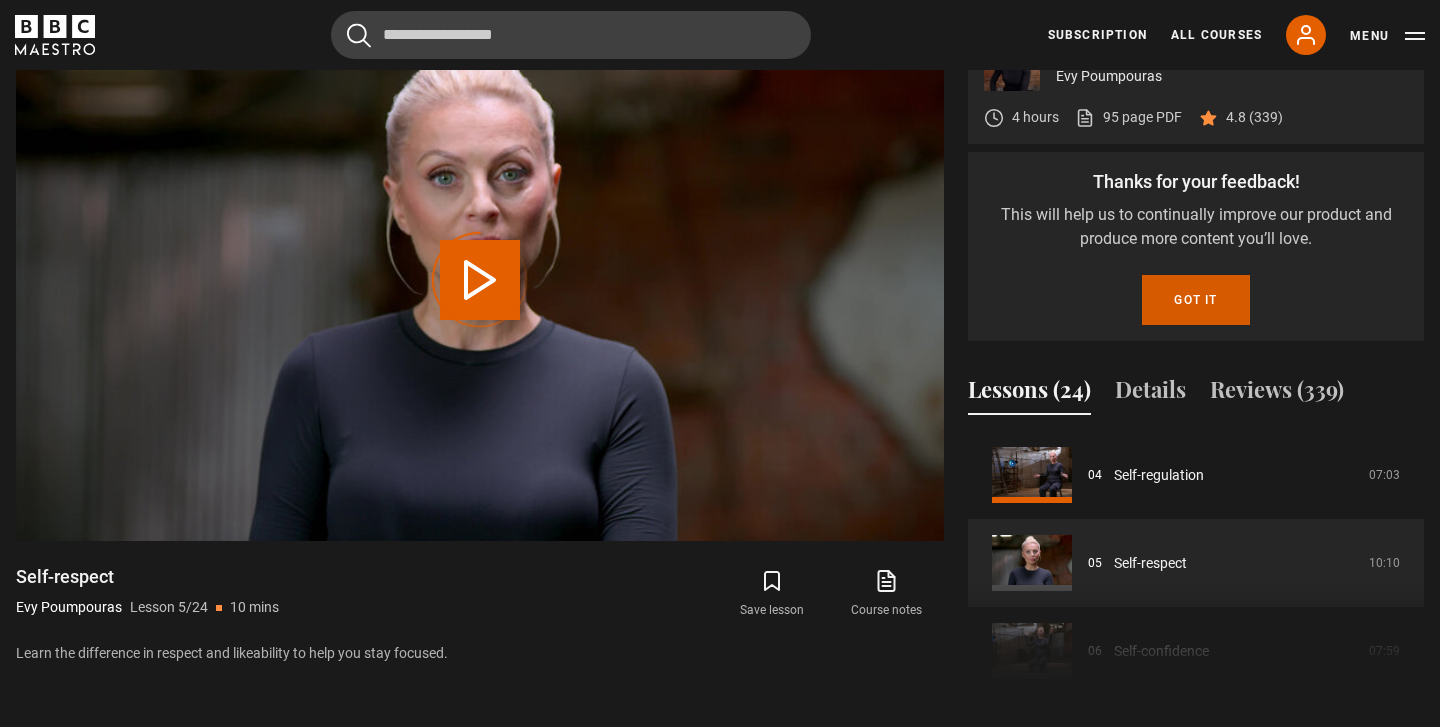 click on "Got it" at bounding box center [1195, 300] 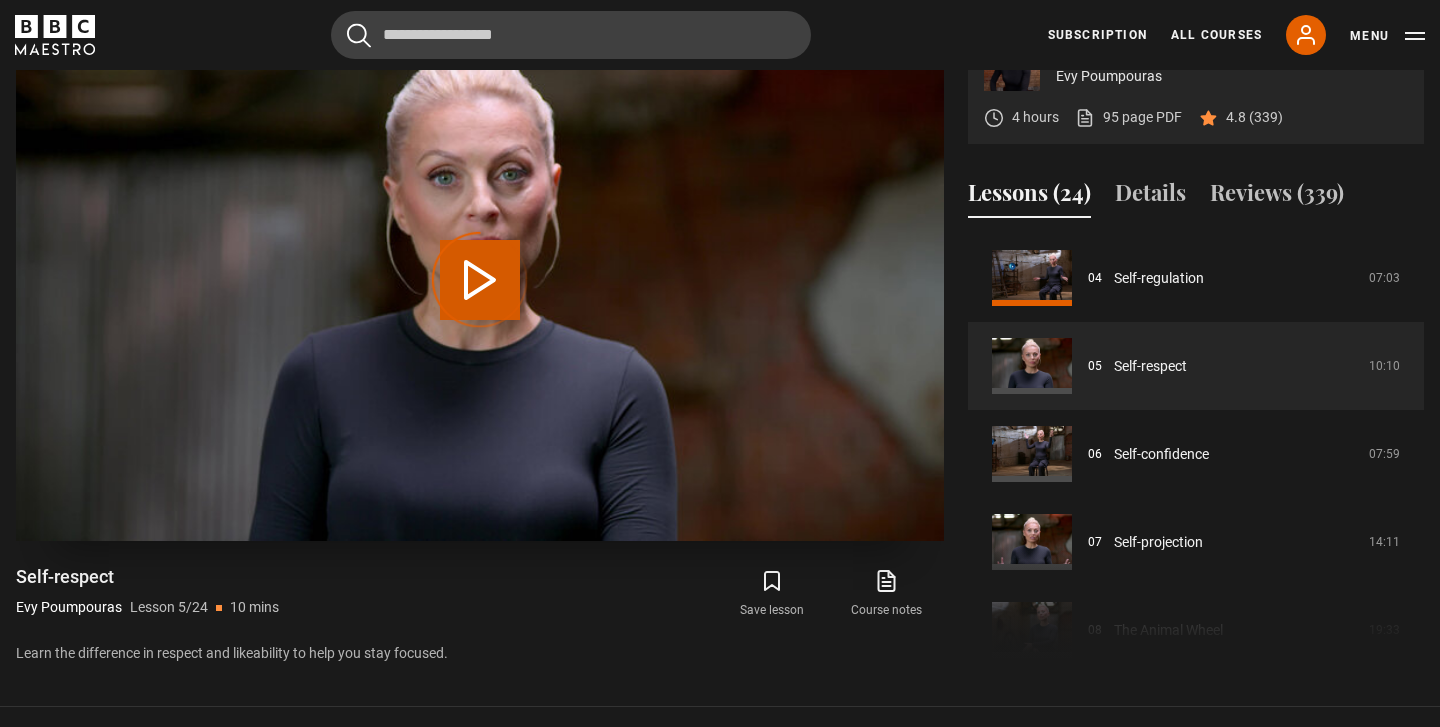 click on "Video Player is loading." at bounding box center [480, 280] 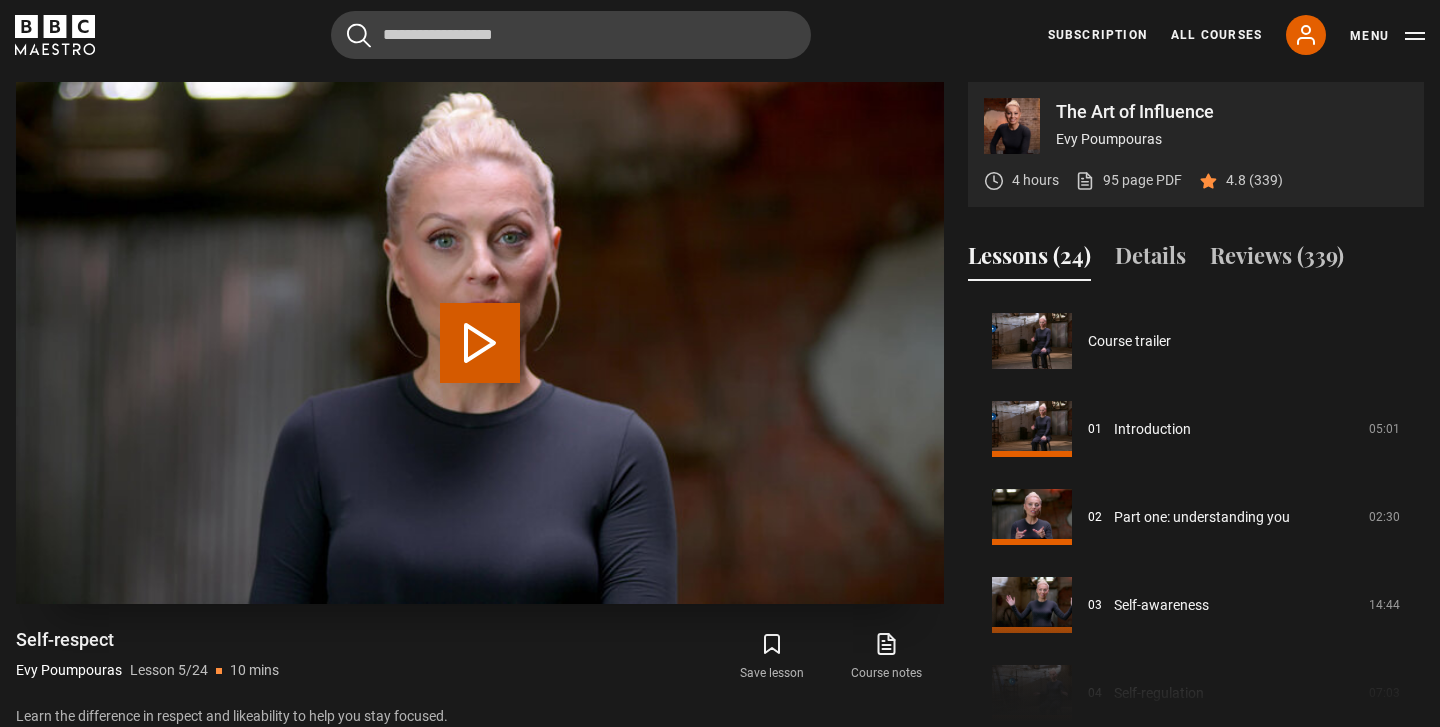 scroll, scrollTop: 0, scrollLeft: 0, axis: both 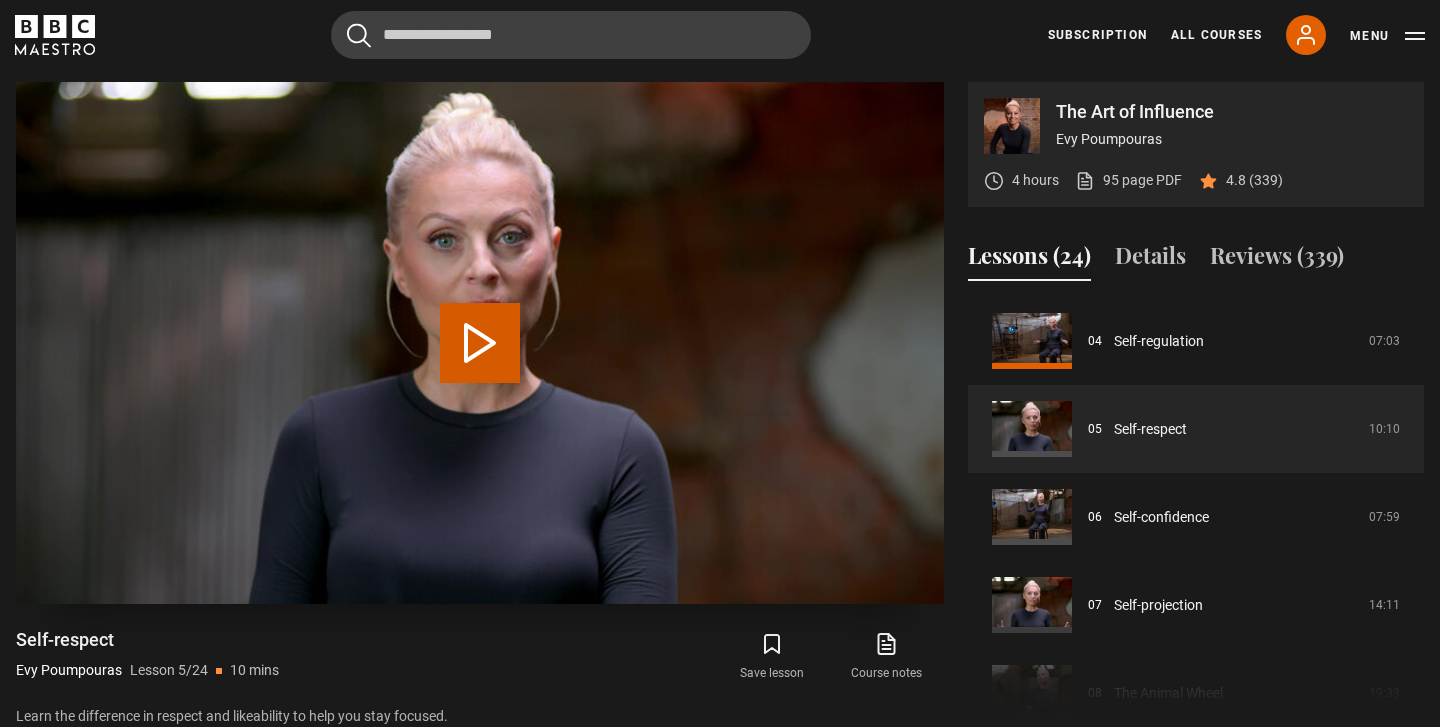click on "Play Lesson Self-respect" at bounding box center (480, 343) 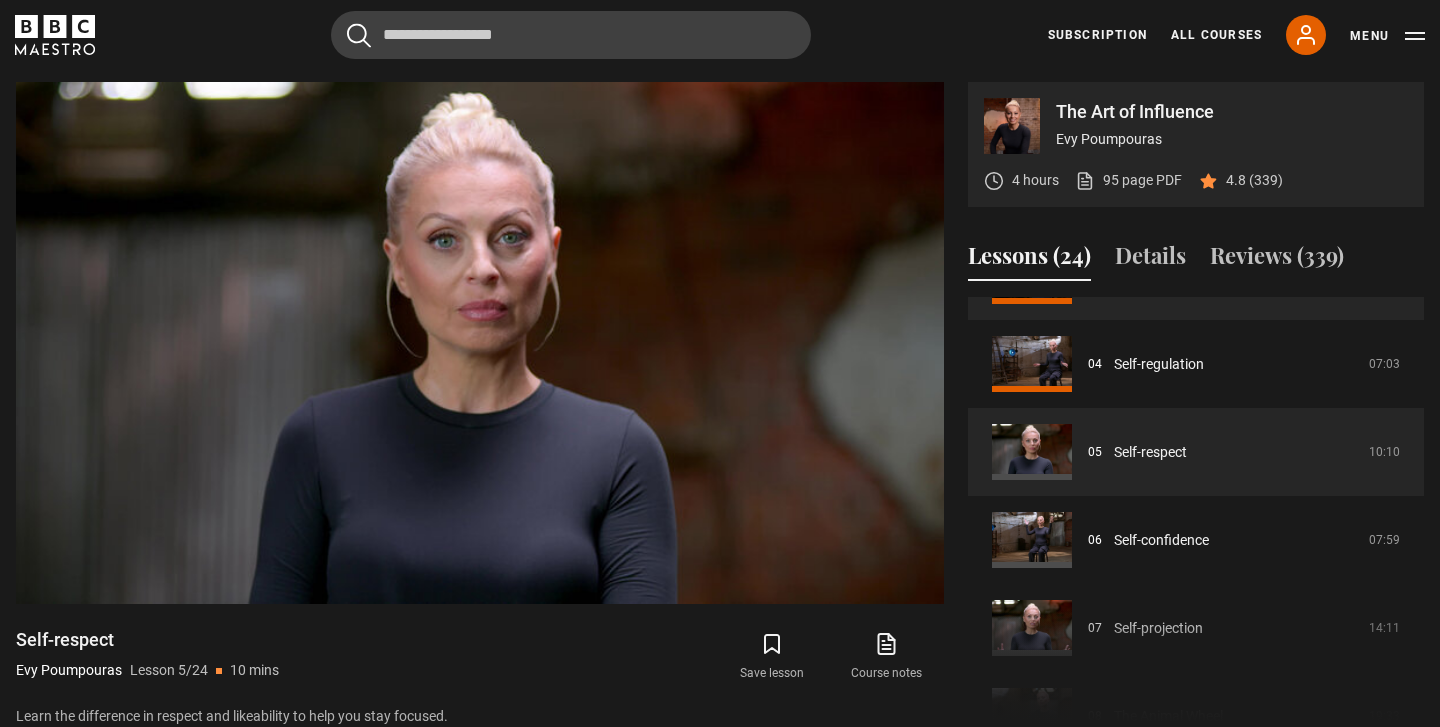 scroll, scrollTop: 375, scrollLeft: 0, axis: vertical 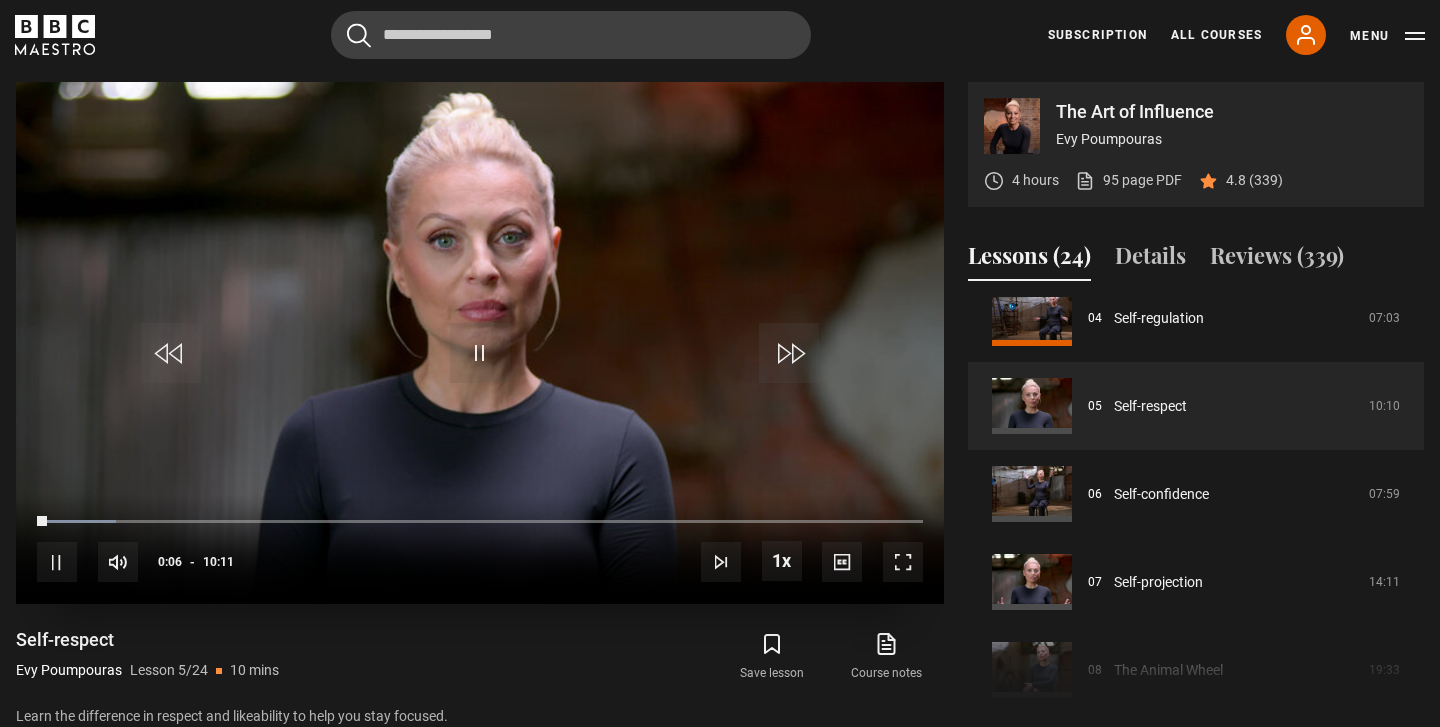 click at bounding box center (903, 562) 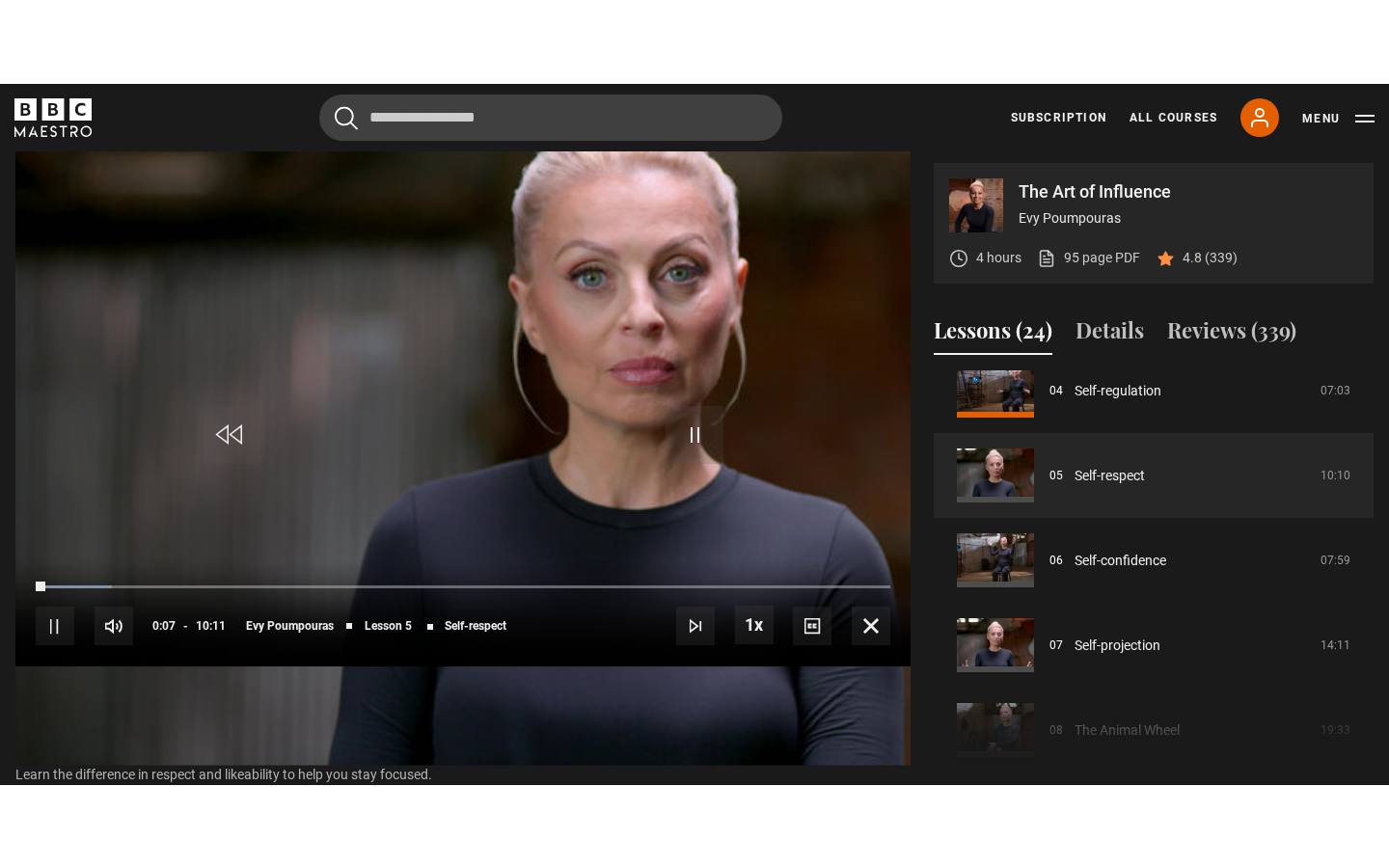 scroll, scrollTop: 0, scrollLeft: 0, axis: both 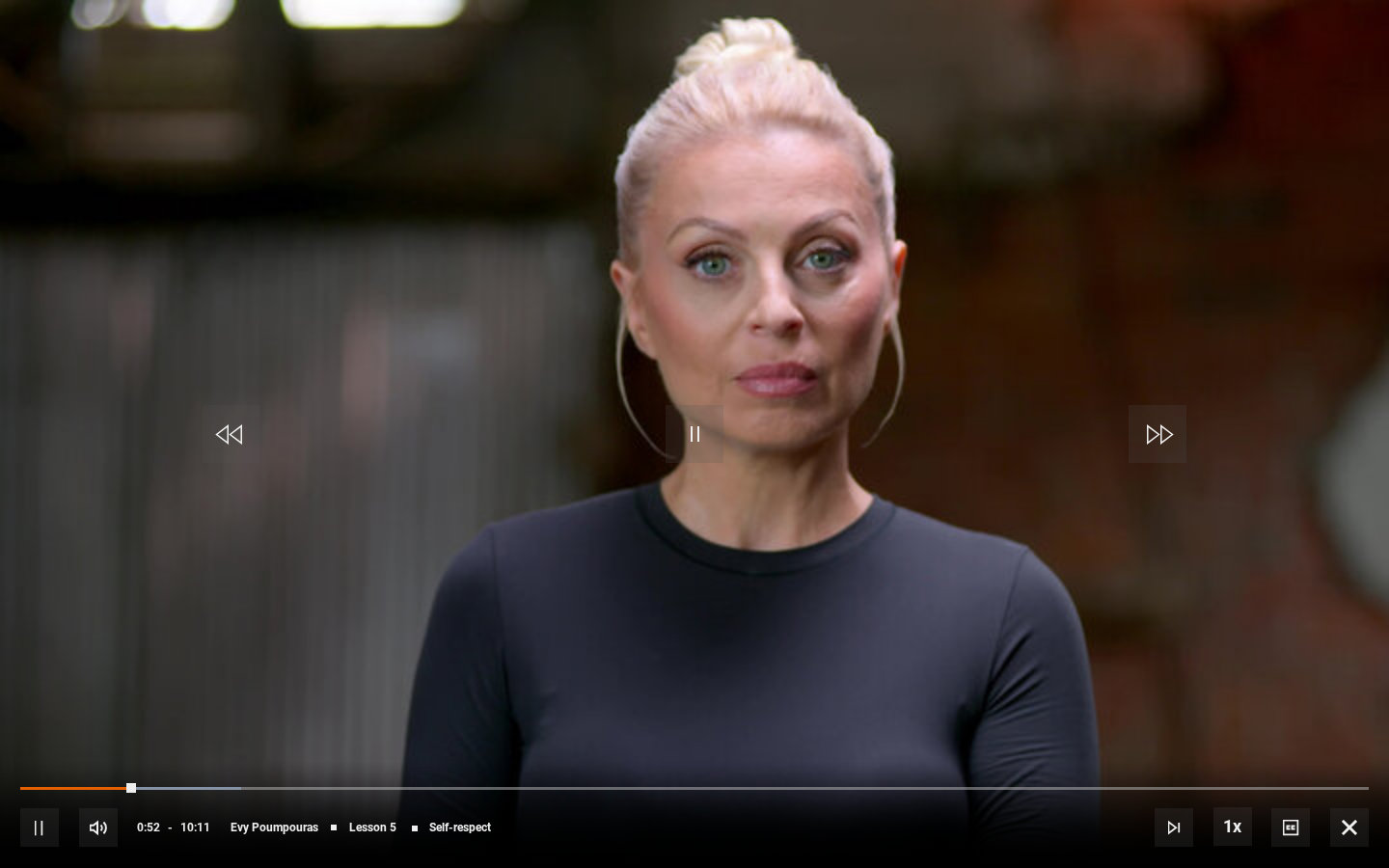 click at bounding box center [694, 434] 